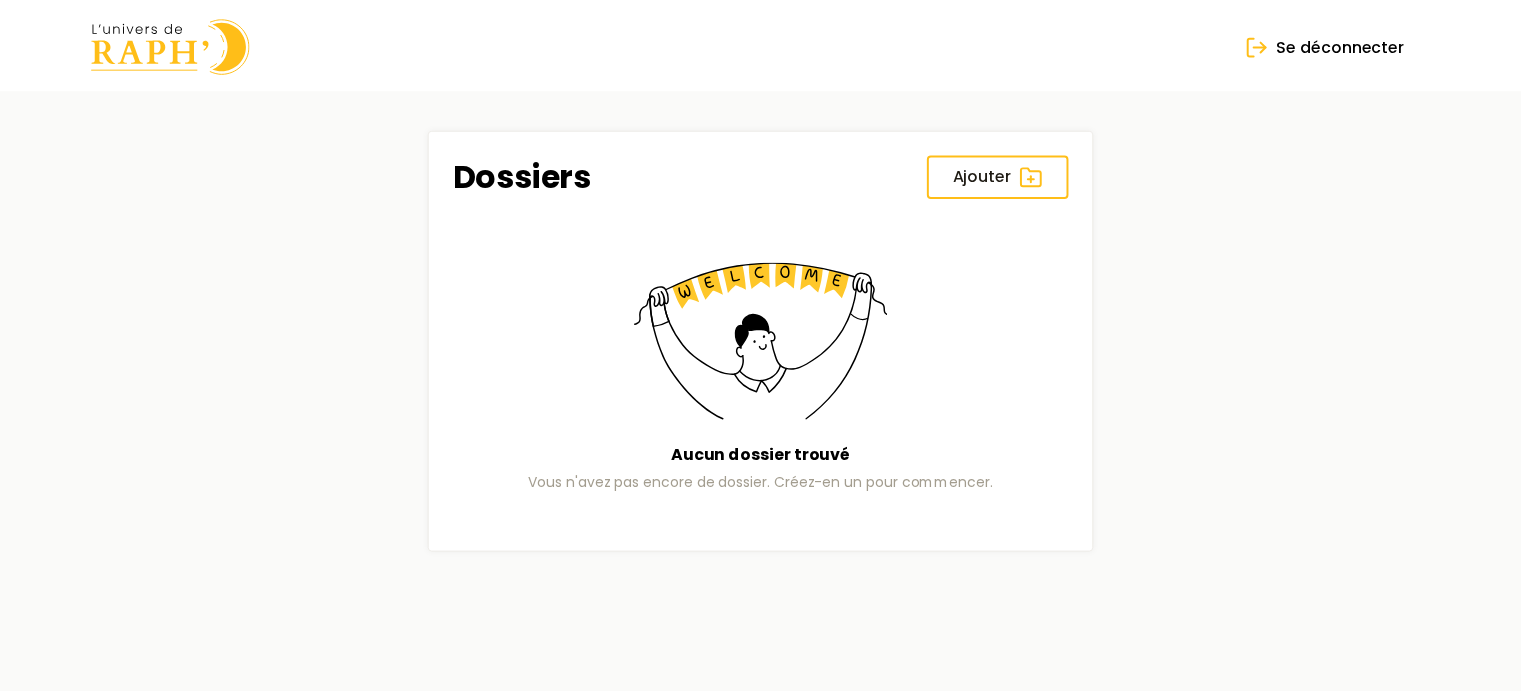 scroll, scrollTop: 0, scrollLeft: 0, axis: both 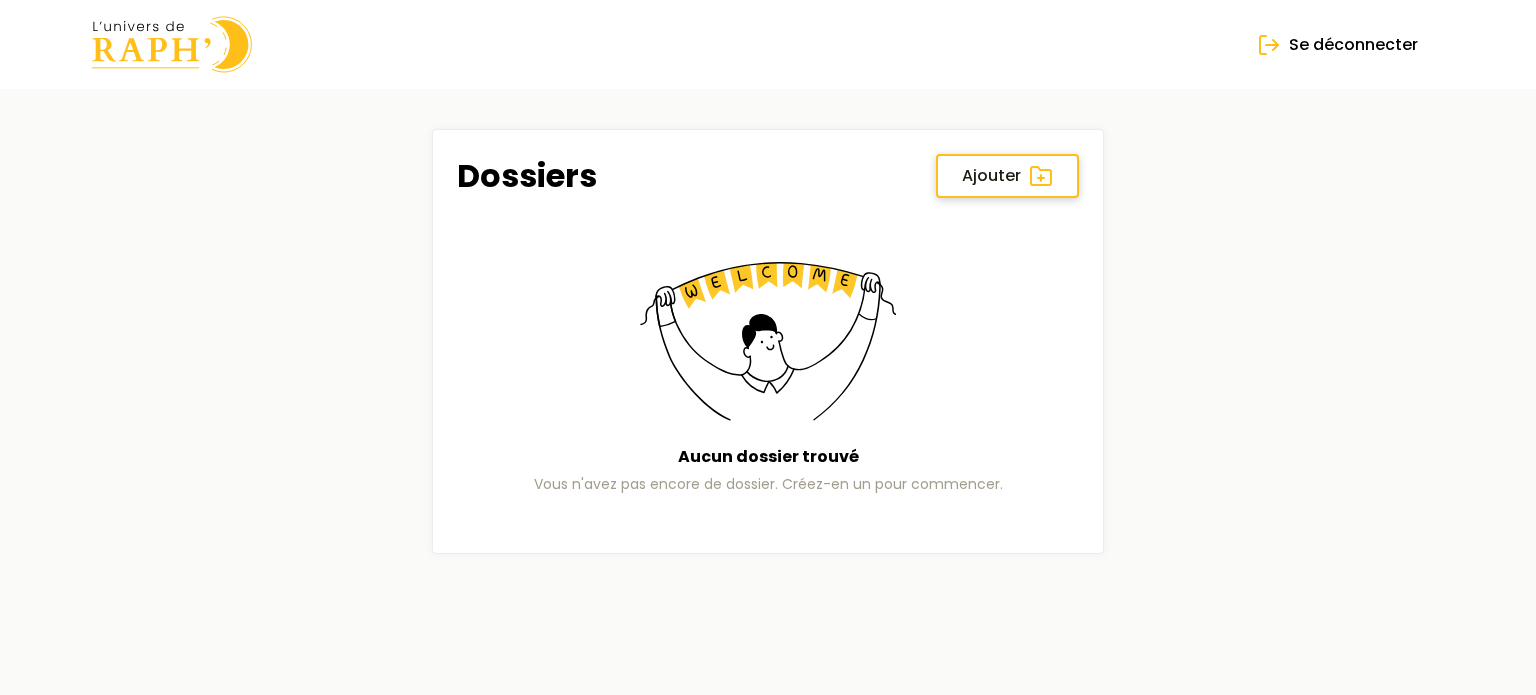 click on "Ajouter" at bounding box center [991, 176] 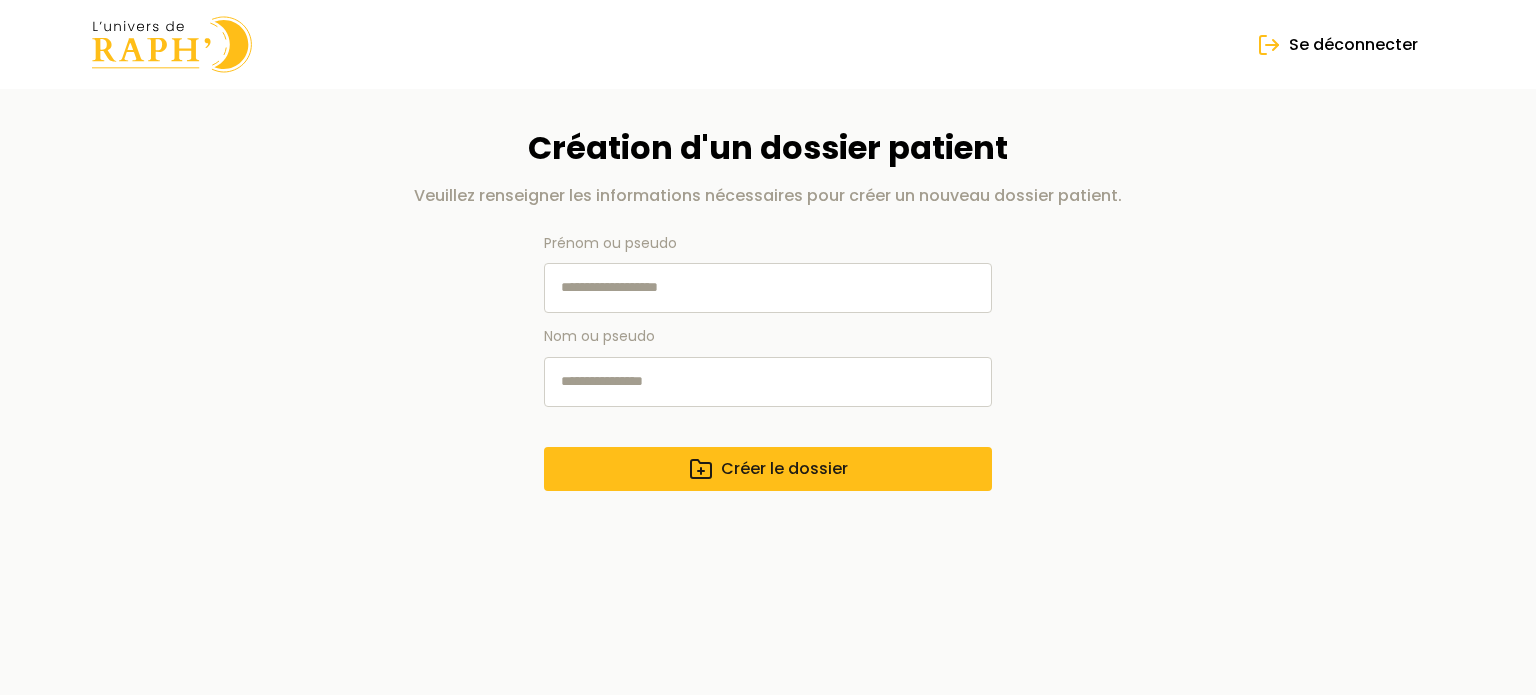 click on "Prénom ou pseudo" at bounding box center (768, 288) 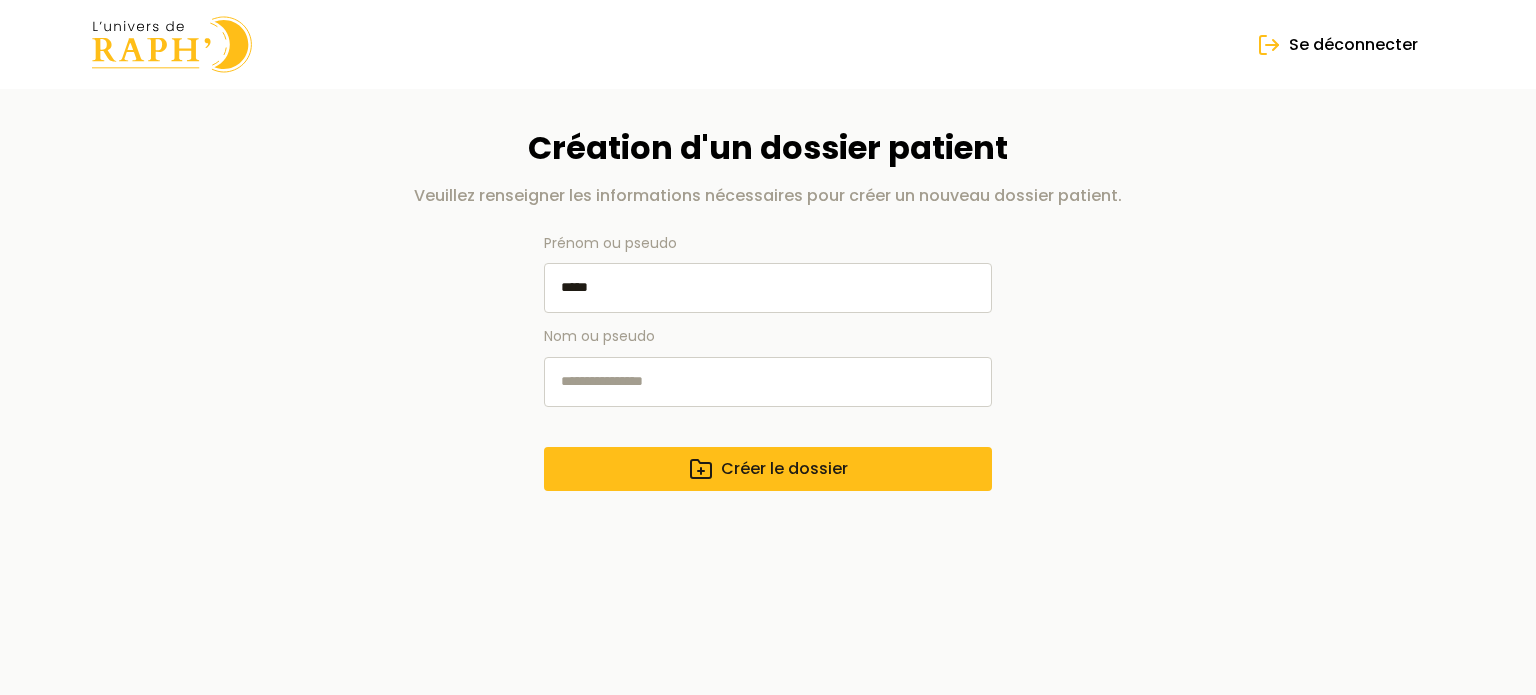type on "*****" 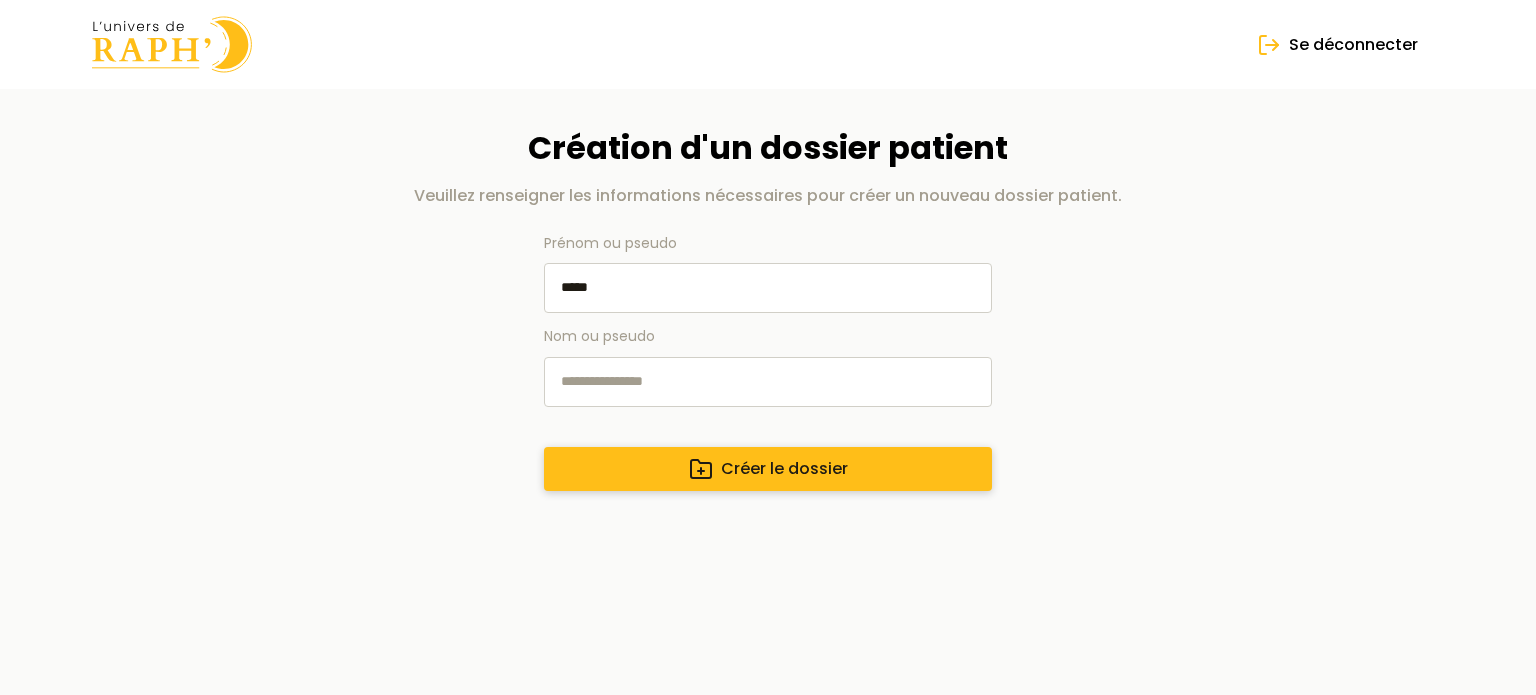 click on "Créer le dossier" at bounding box center (784, 469) 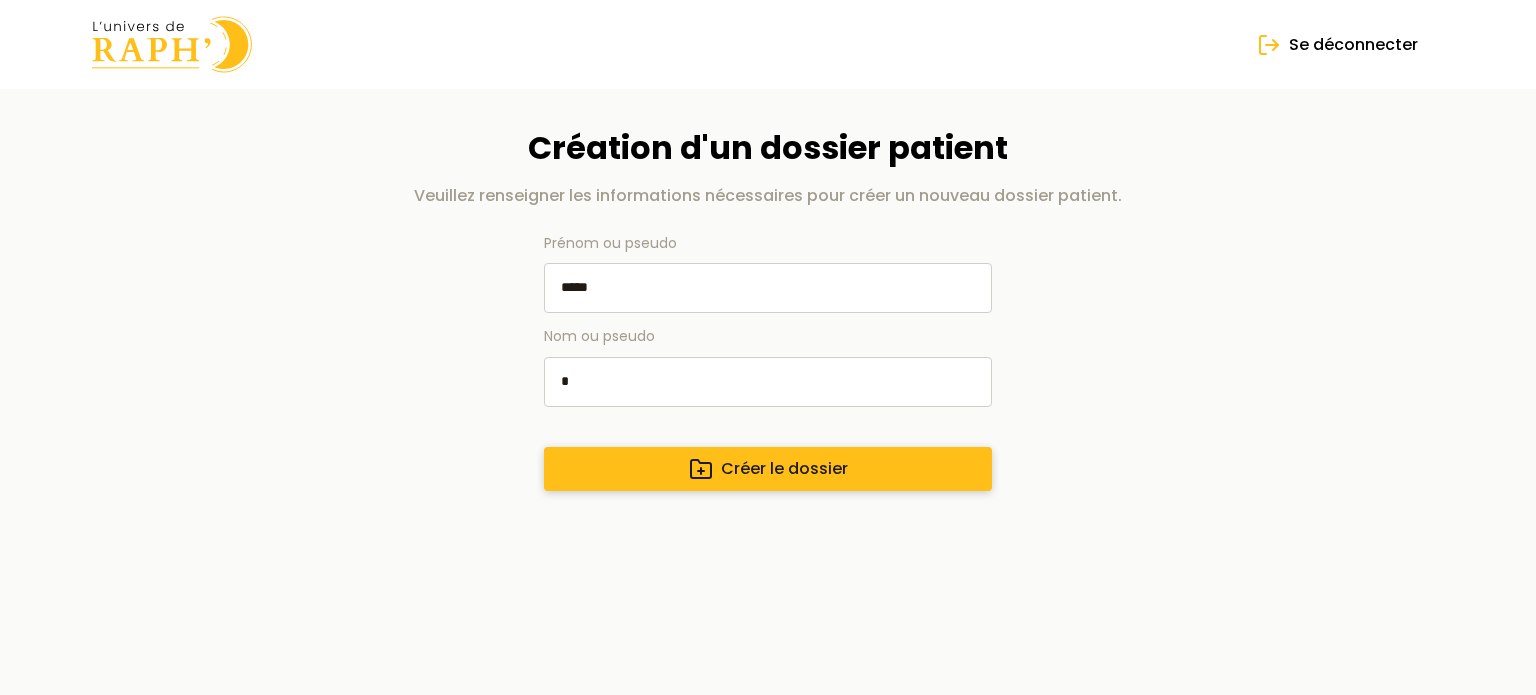 type on "*" 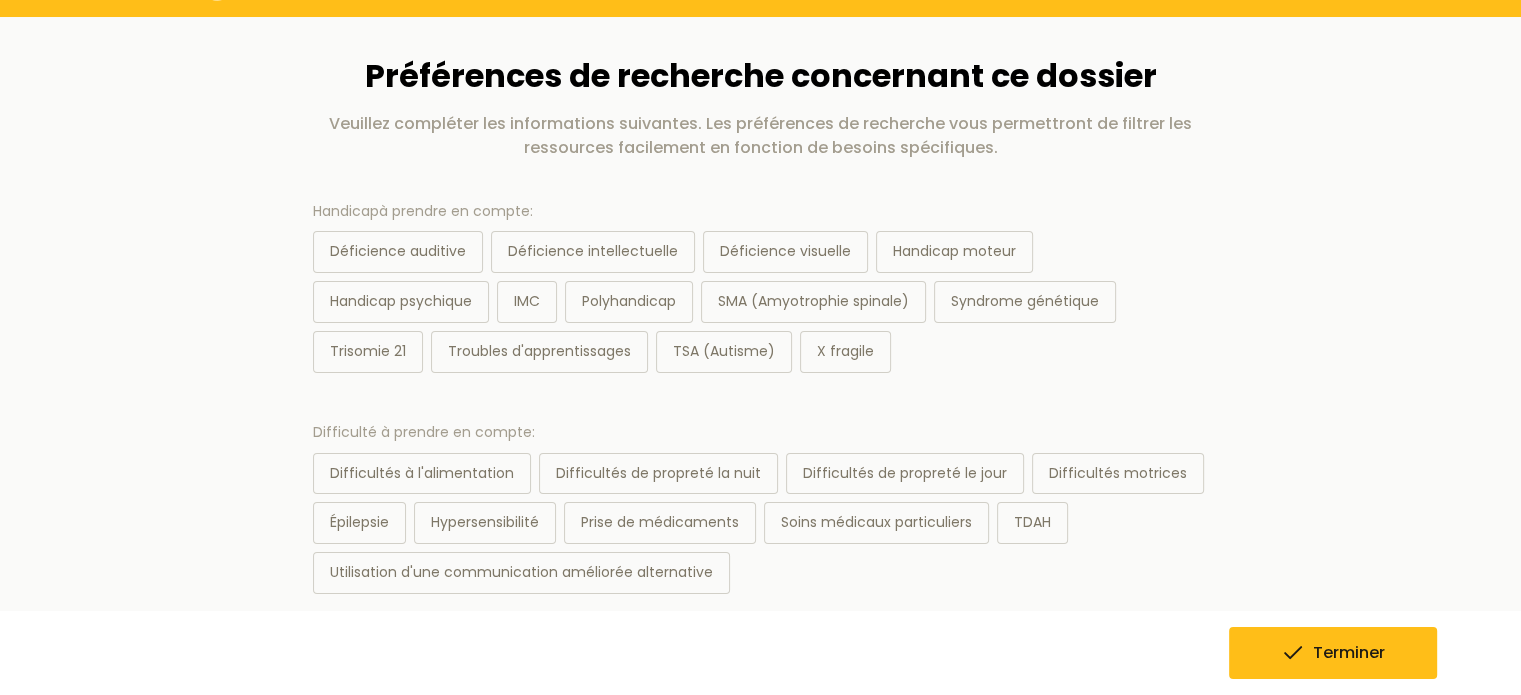 scroll, scrollTop: 72, scrollLeft: 0, axis: vertical 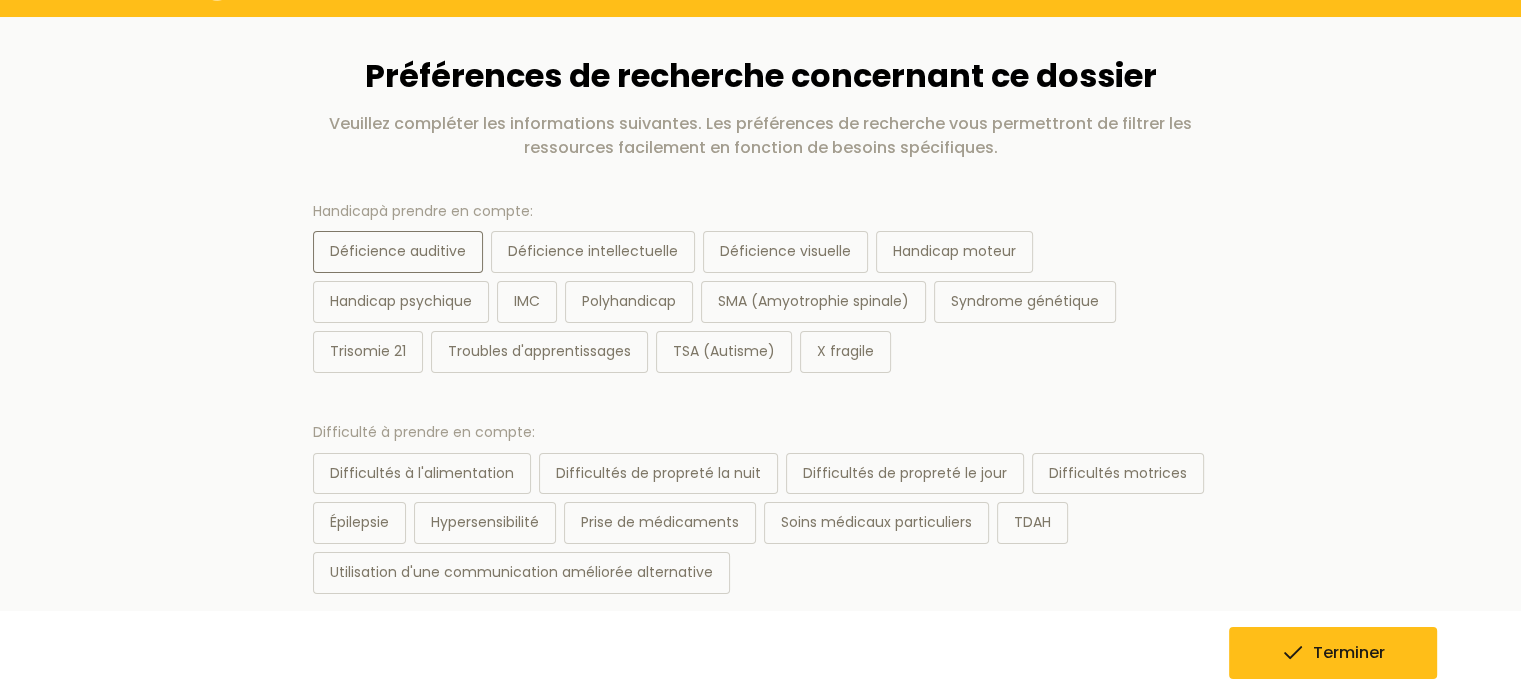 click on "Déficience auditive" at bounding box center [398, 252] 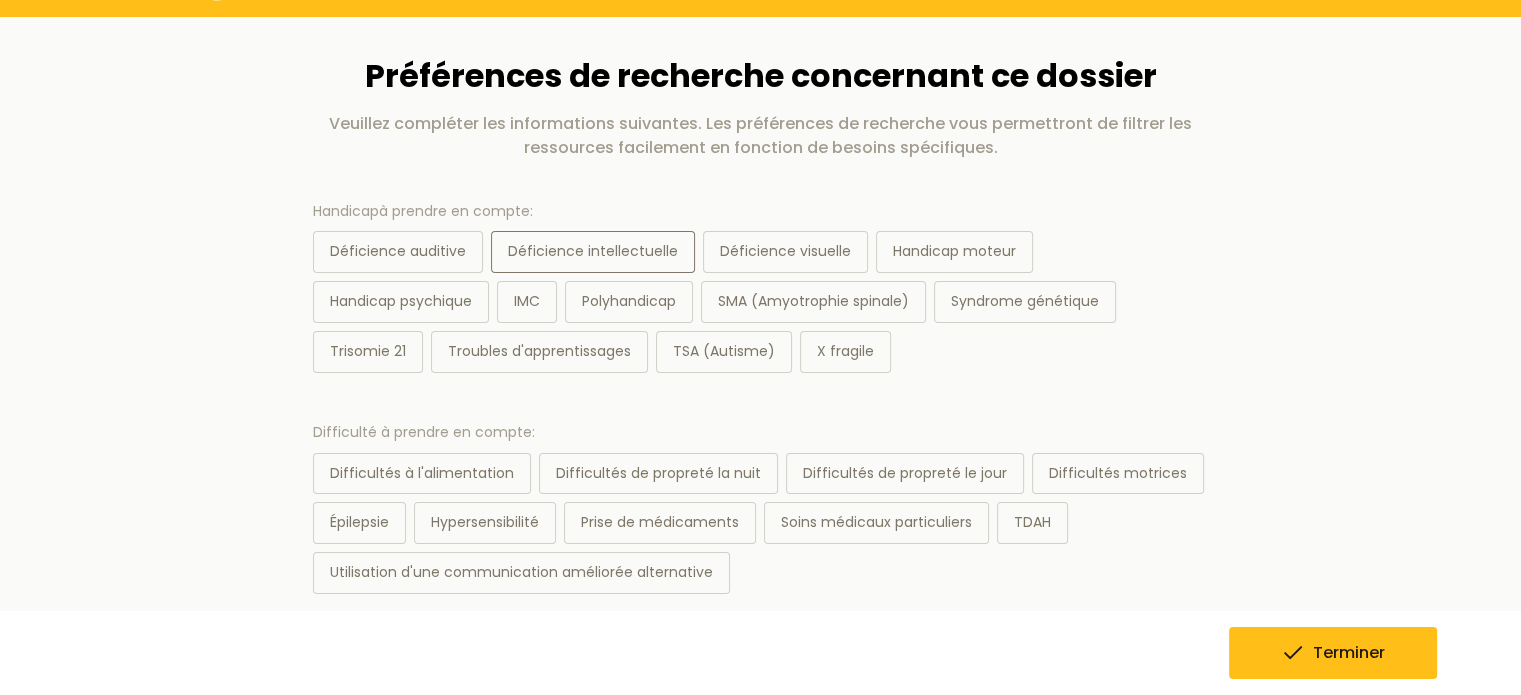 click on "Déficience intellectuelle" at bounding box center [593, 252] 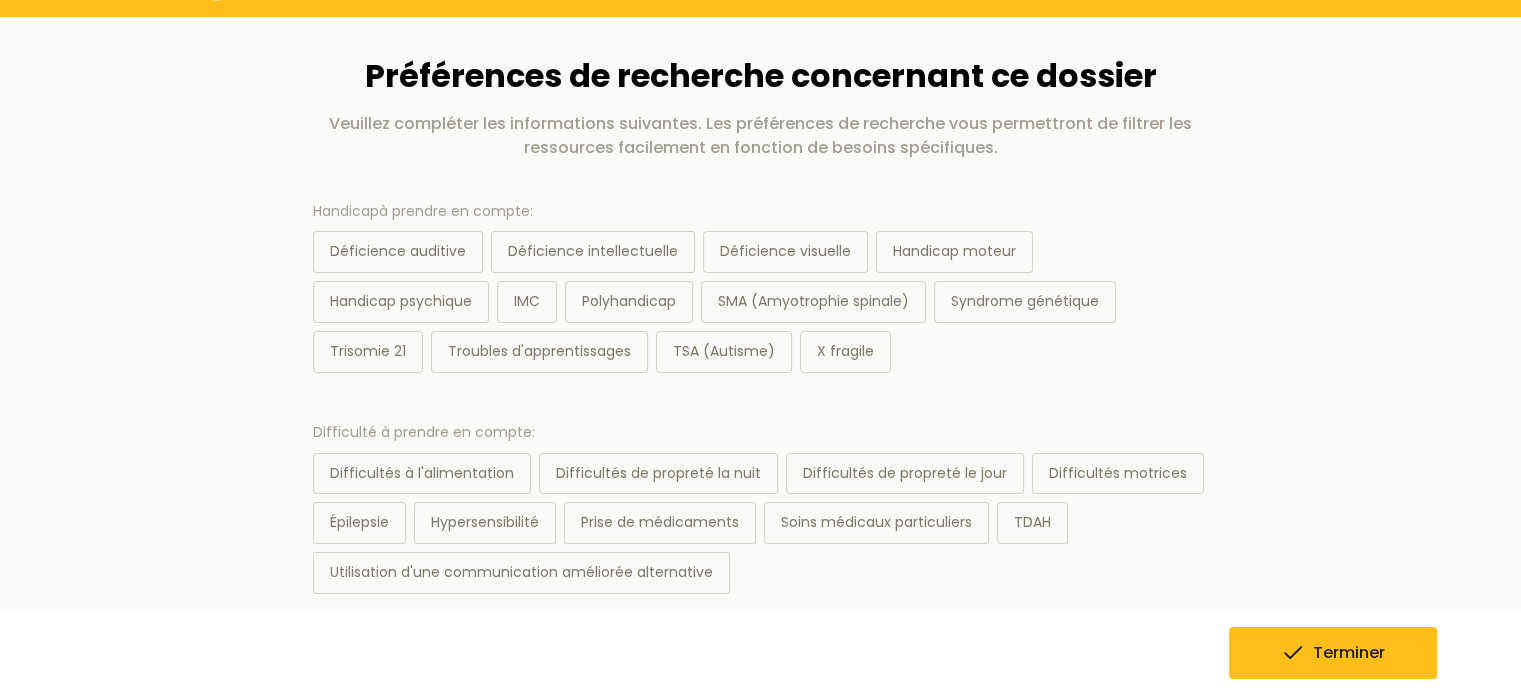 scroll, scrollTop: 131, scrollLeft: 0, axis: vertical 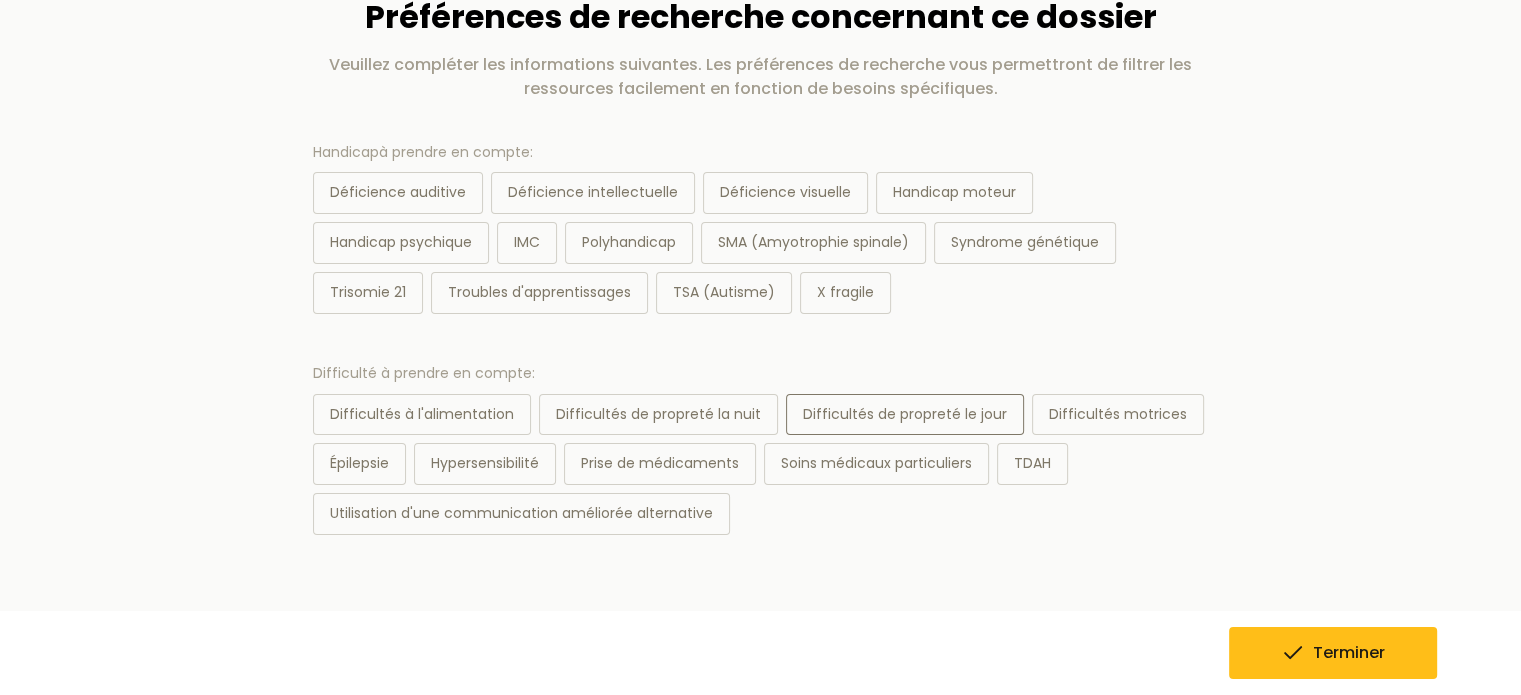 click on "Difficultés de propreté le jour" at bounding box center [905, 415] 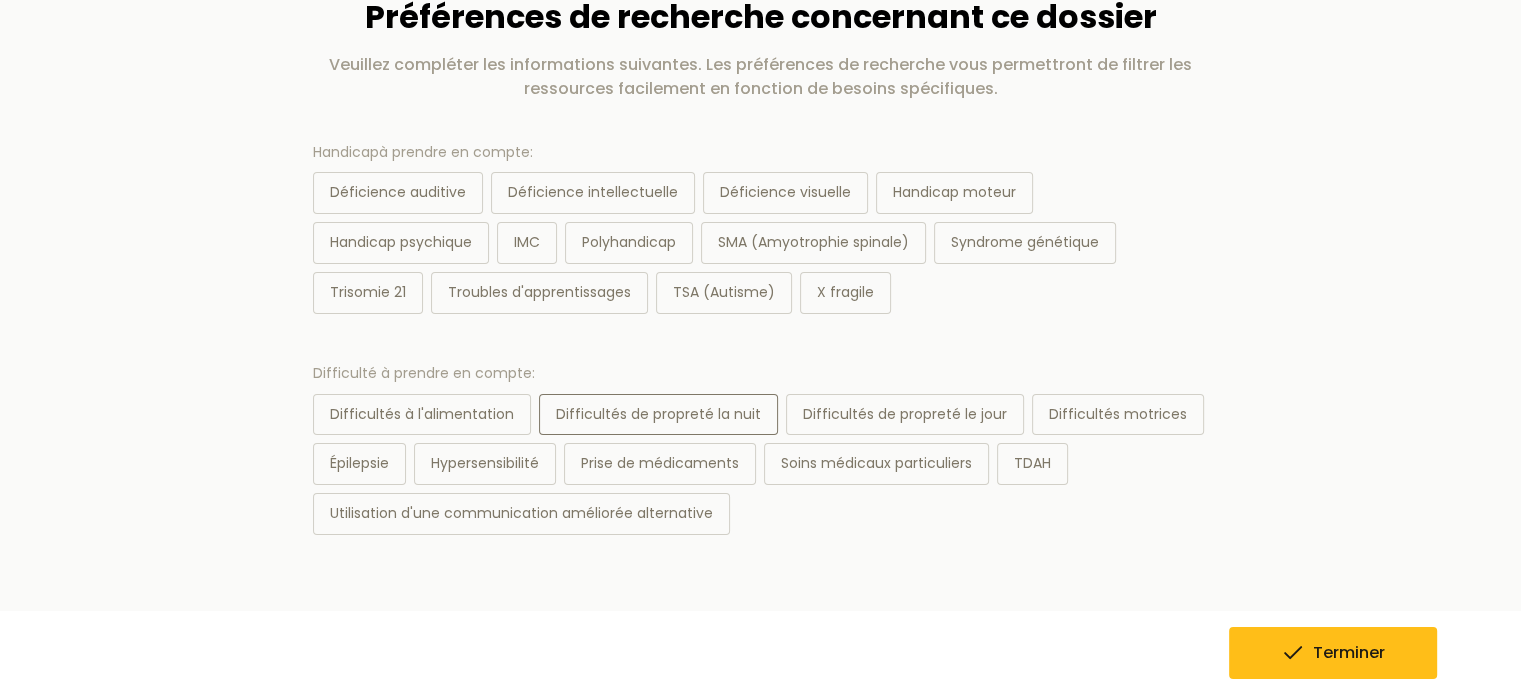 click on "Difficultés de propreté la nuit" at bounding box center [658, 415] 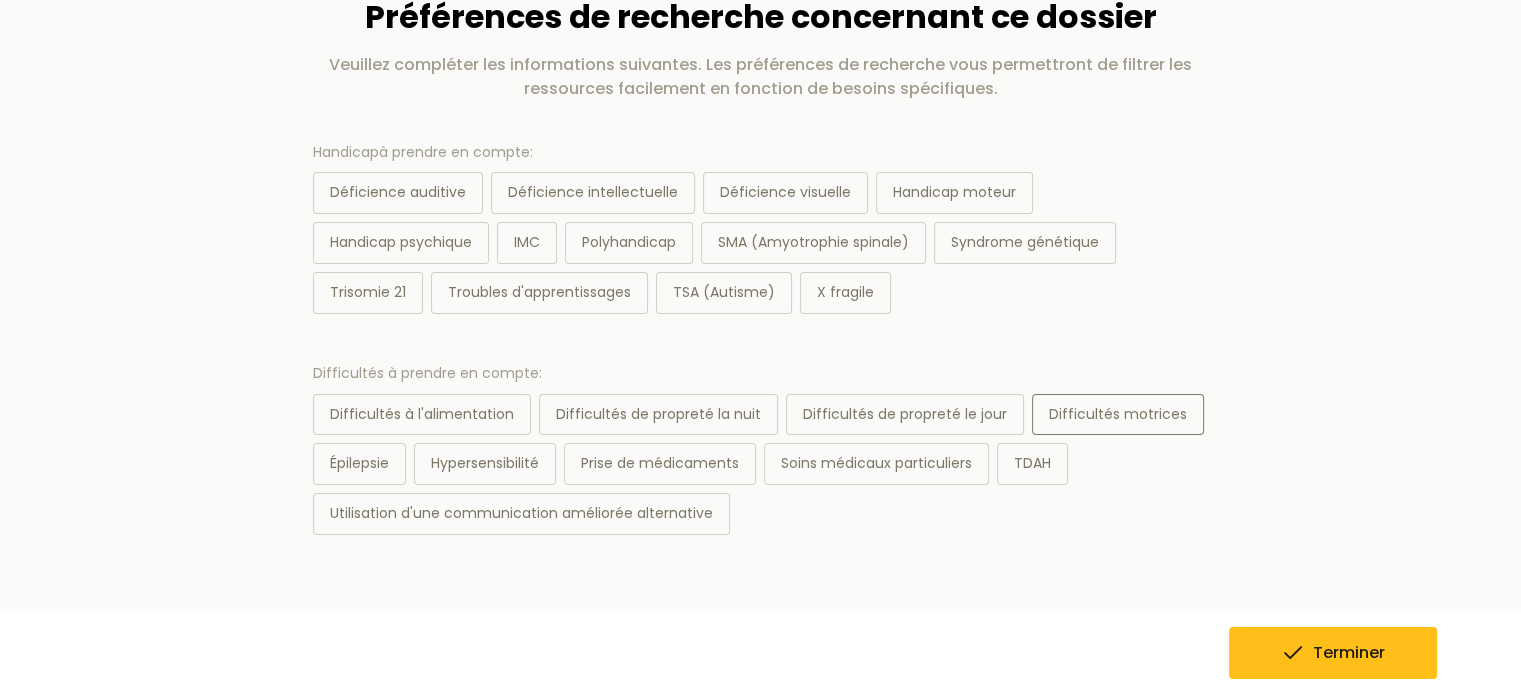 click on "Difficultés motrices" at bounding box center [1118, 415] 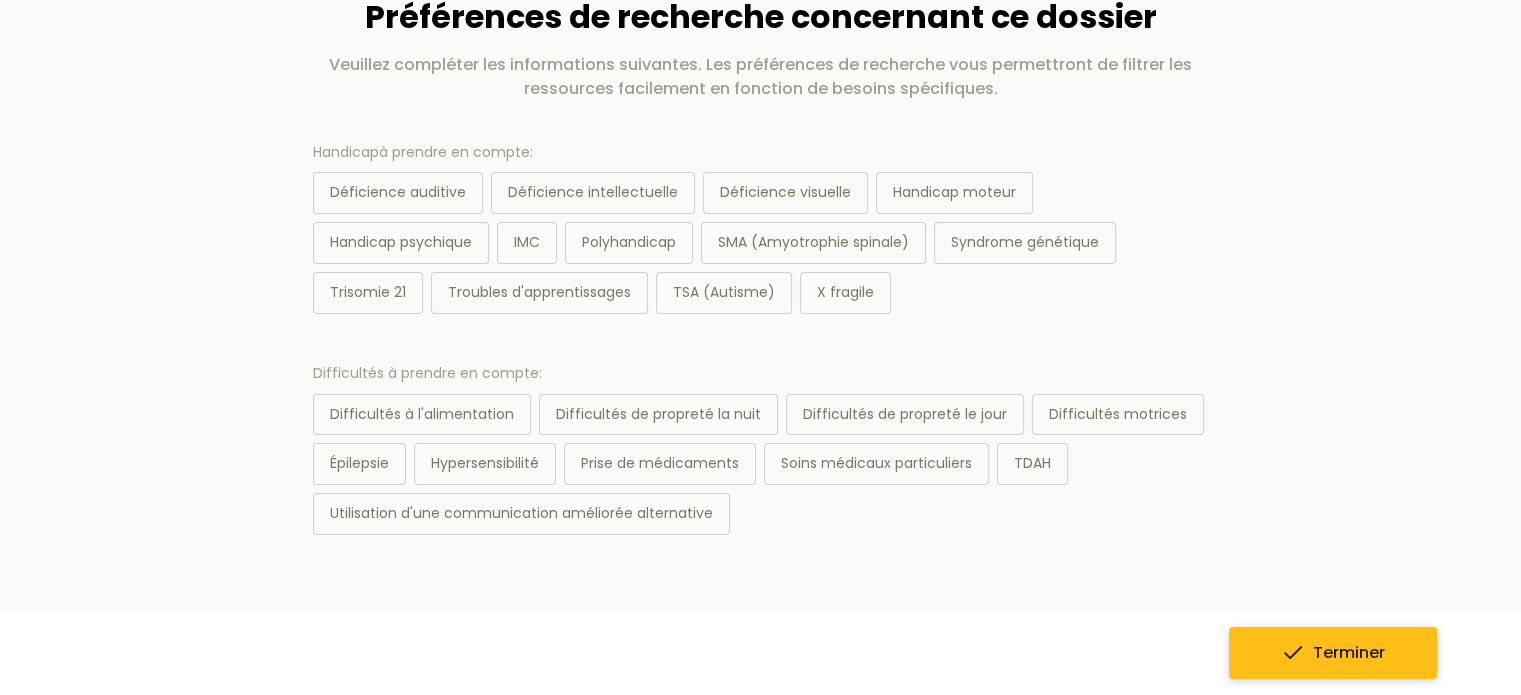 click on "Terminer" at bounding box center (1333, 653) 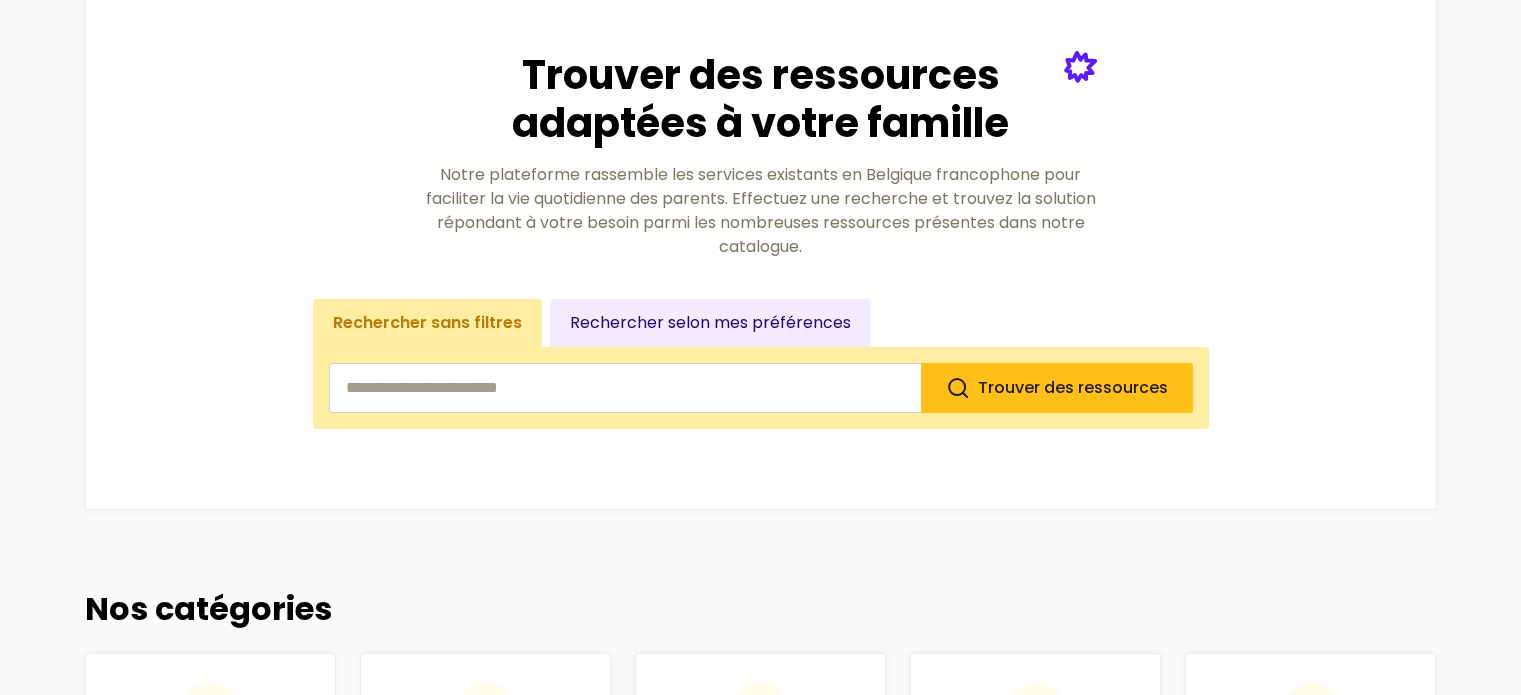 scroll, scrollTop: 166, scrollLeft: 0, axis: vertical 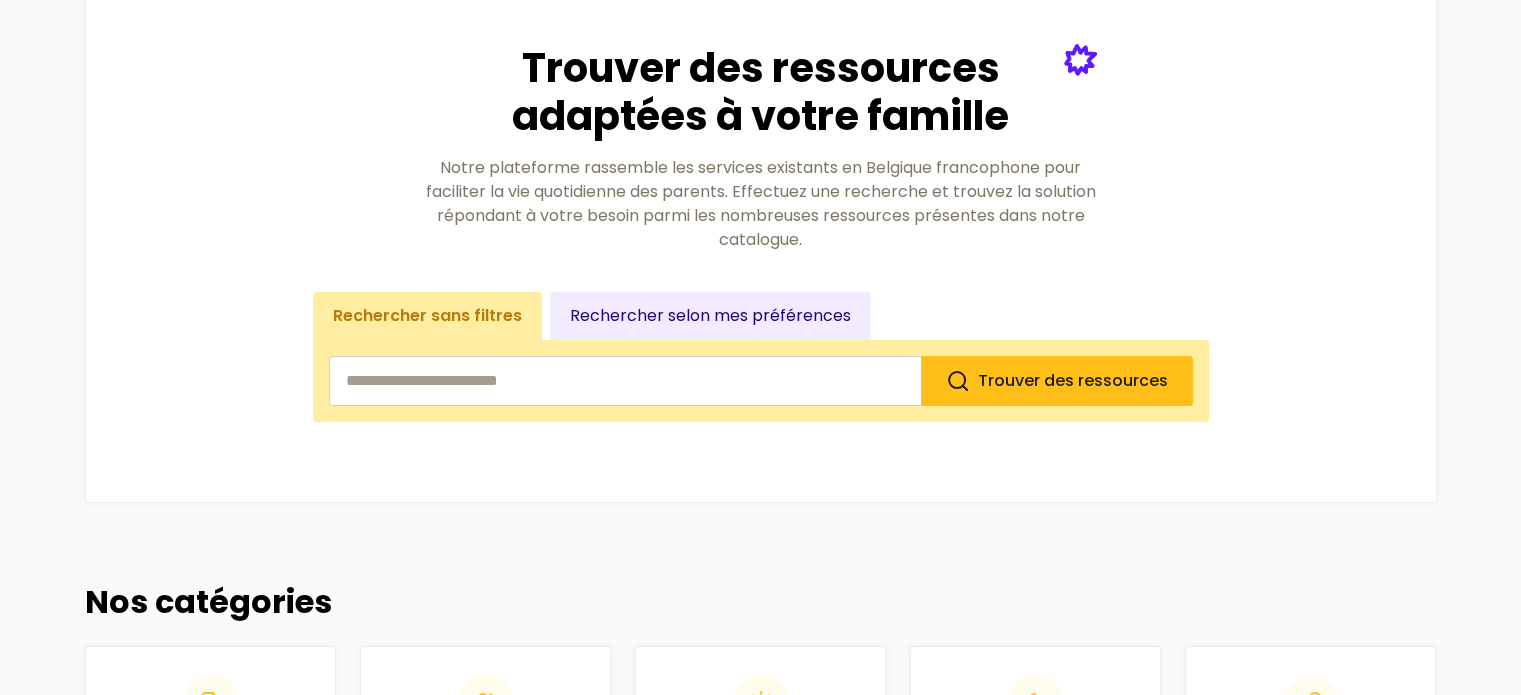 click on "Trouver des ressources adaptées à votre famille Notre plateforme rassemble les services existants en Belgique francophone pour faciliter la vie quotidienne des parents. Effectuez une recherche et trouvez la solution répondant à votre besoin parmi les nombreuses ressources présentes dans notre catalogue. Rechercher sans filtres Rechercher selon mes préférences Trouver des ressources" at bounding box center [761, 233] 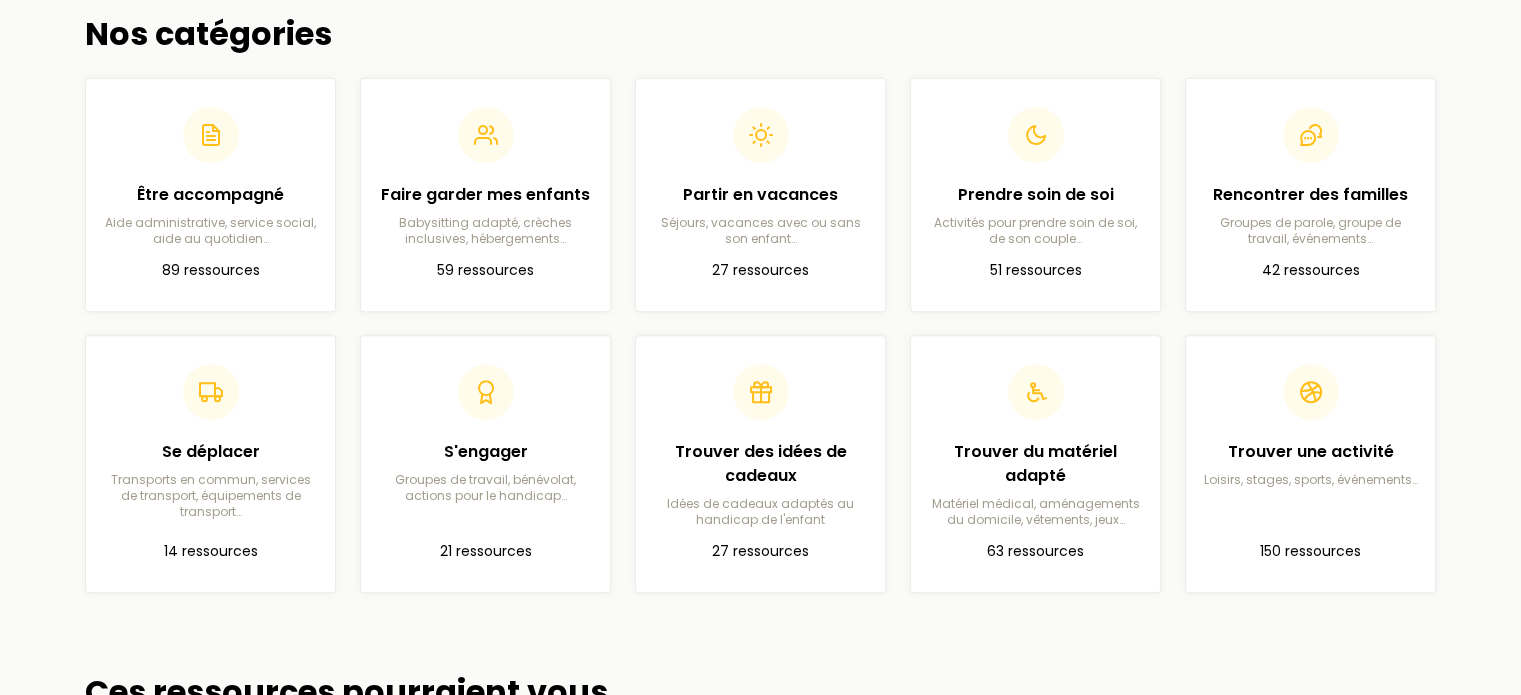 scroll, scrollTop: 750, scrollLeft: 0, axis: vertical 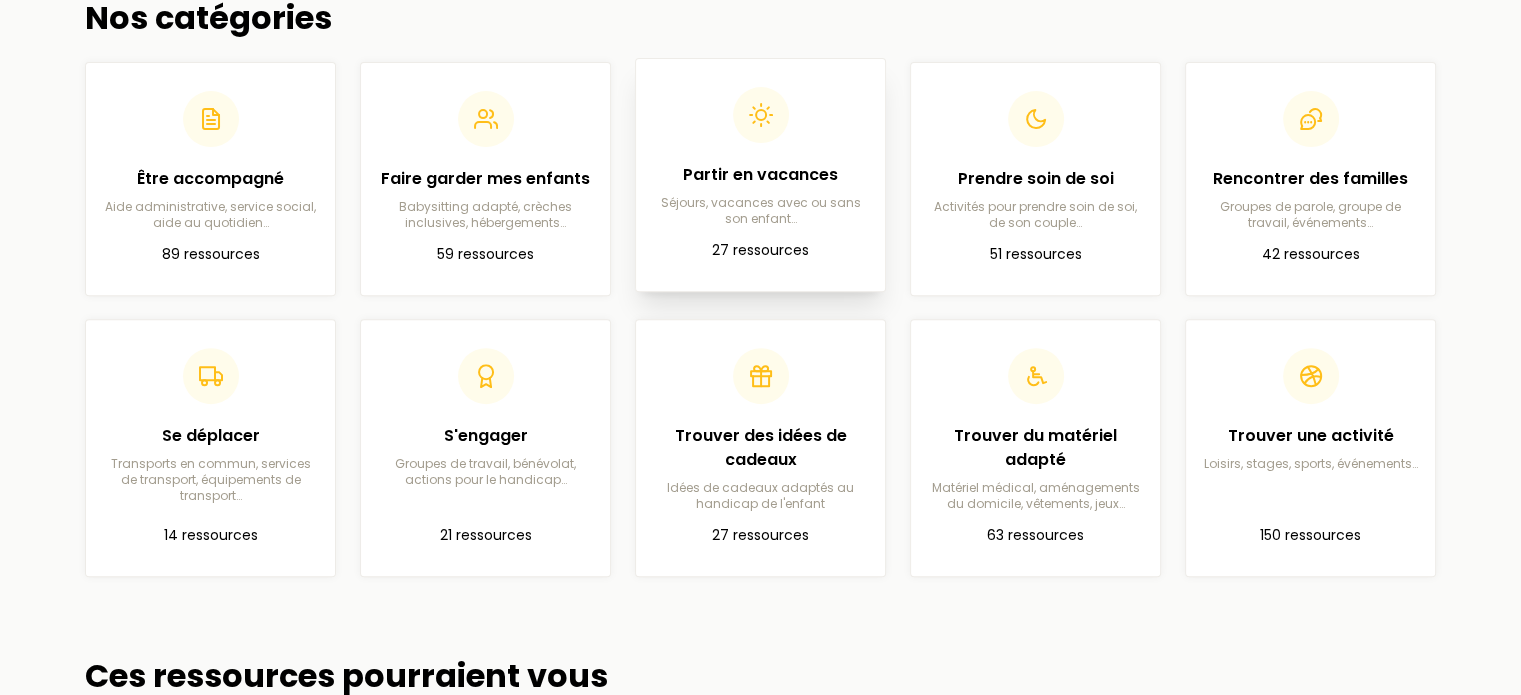 click on "Partir en vacances" at bounding box center (760, 175) 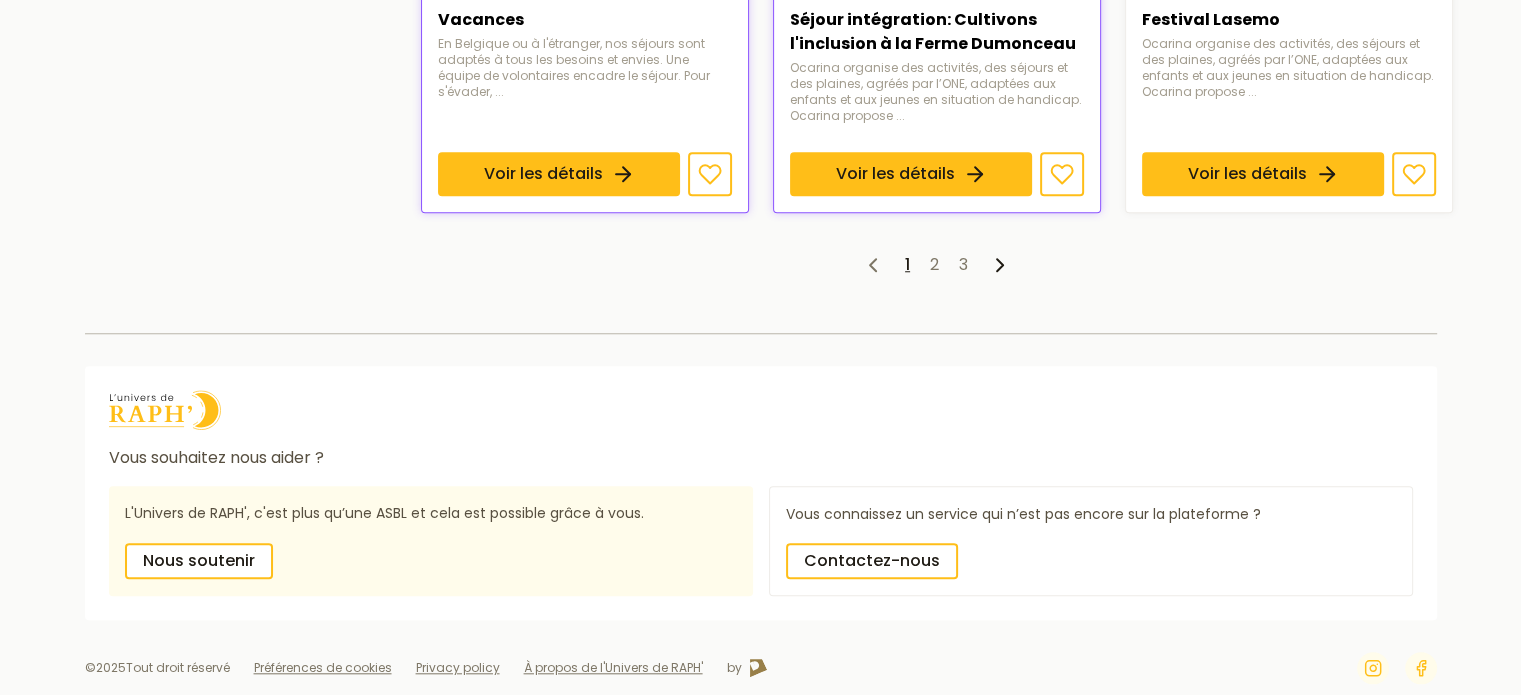 scroll, scrollTop: 1744, scrollLeft: 0, axis: vertical 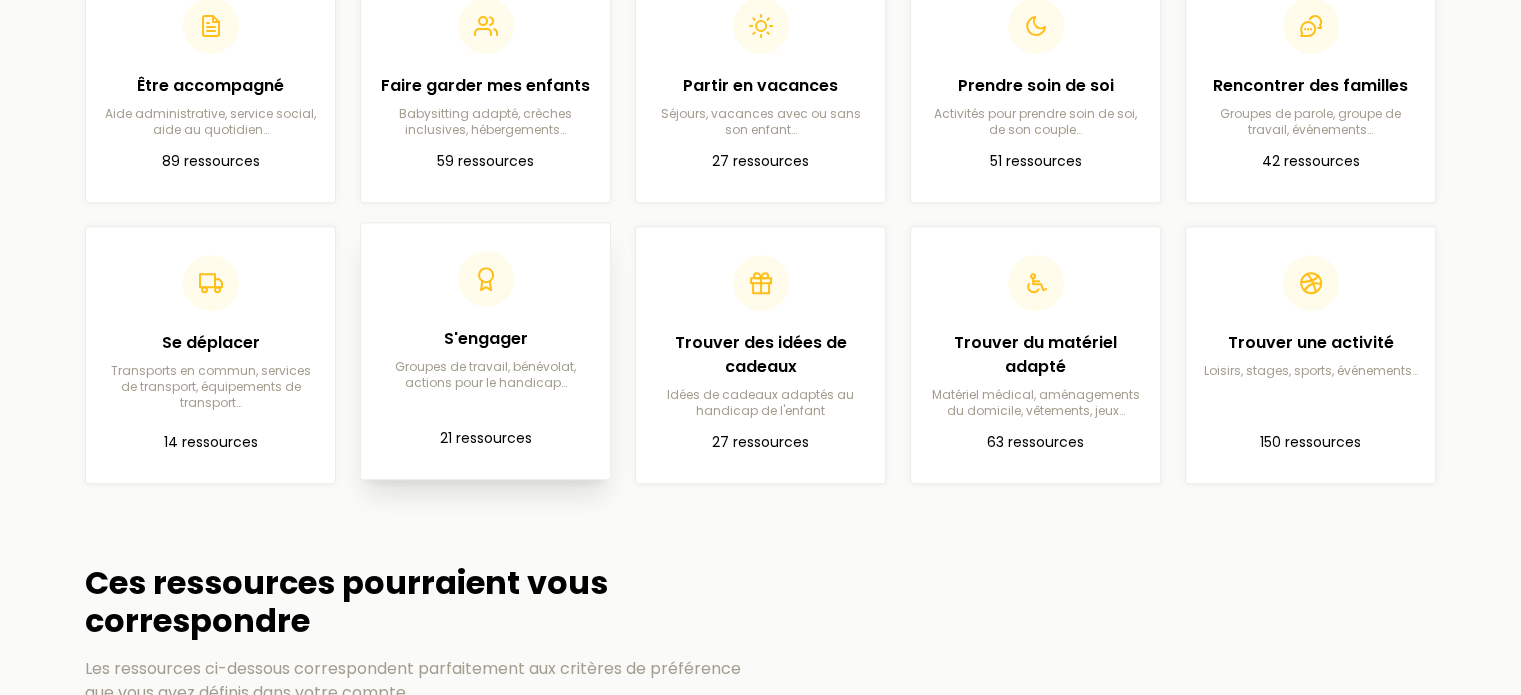 click on "S'engager" at bounding box center (485, 339) 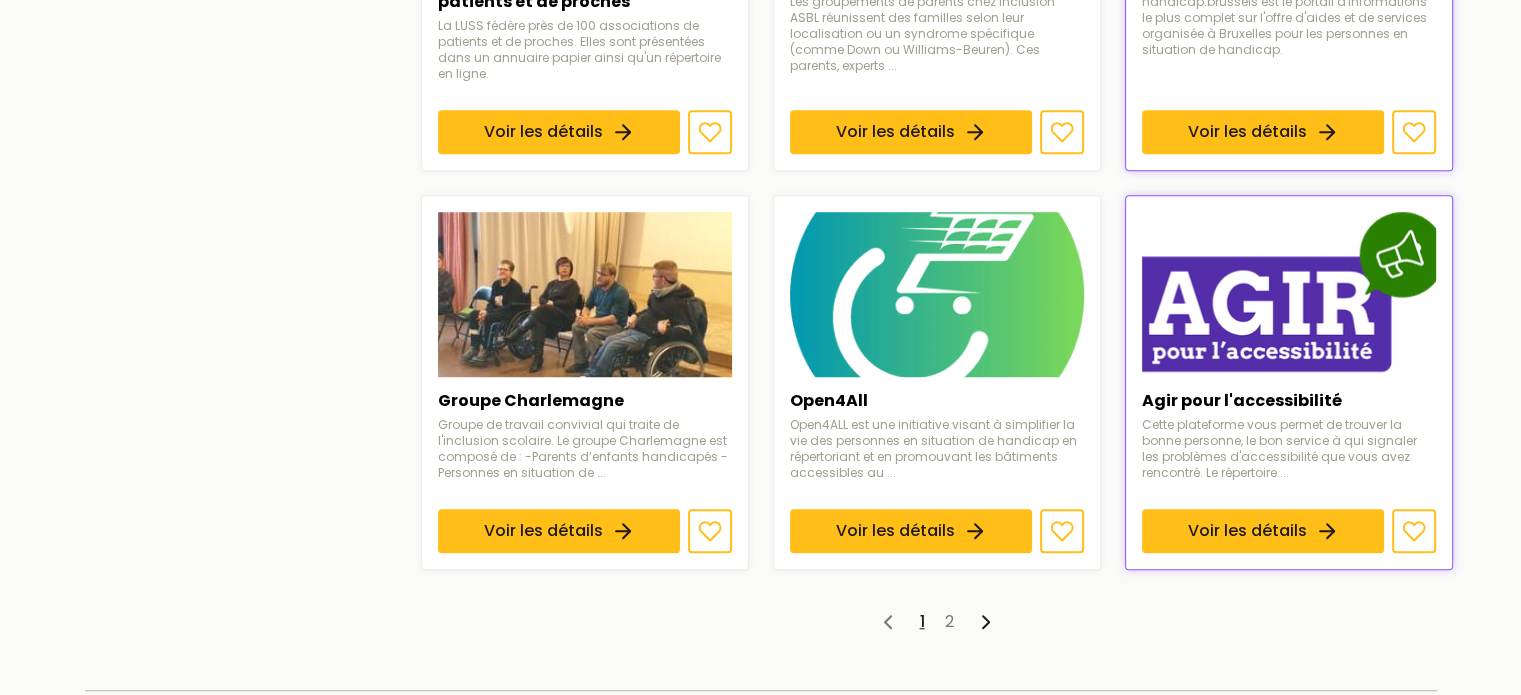 scroll, scrollTop: 1397, scrollLeft: 0, axis: vertical 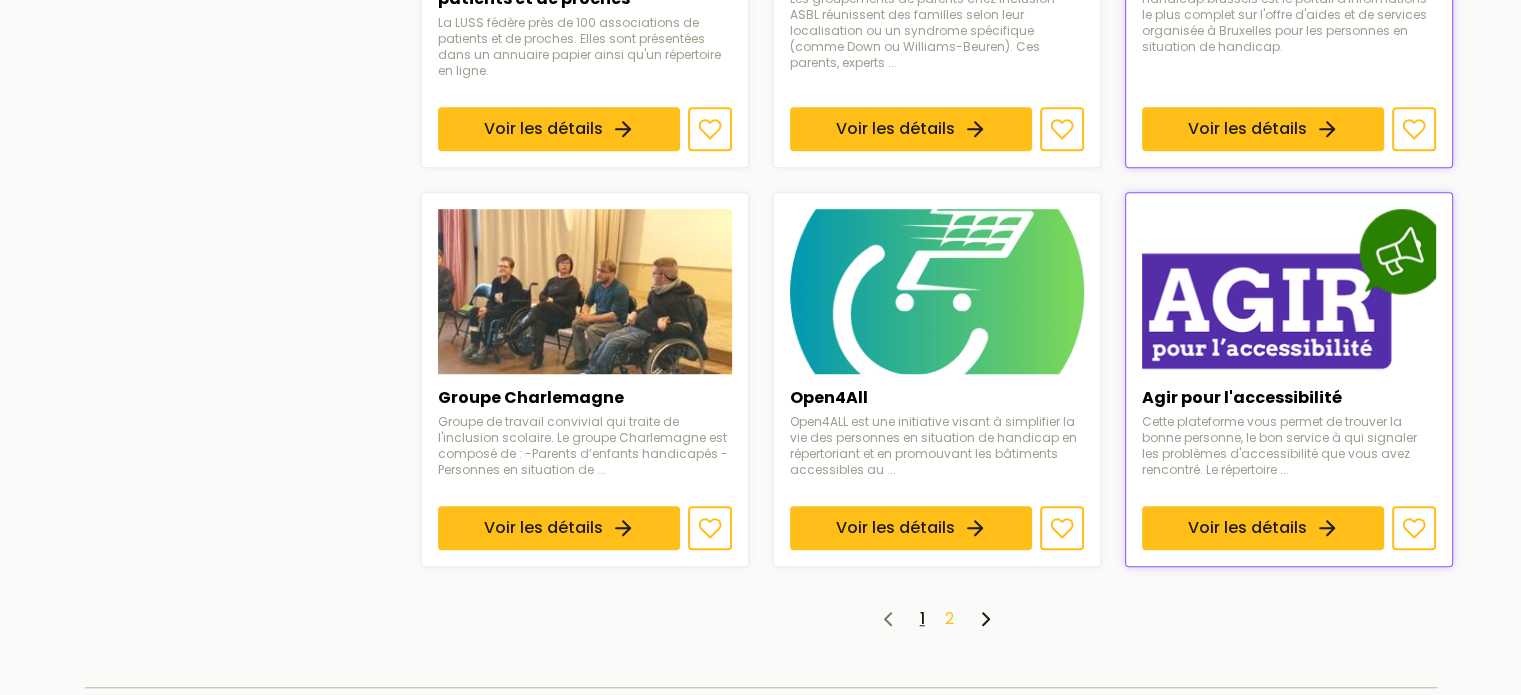 click on "2" at bounding box center (949, 618) 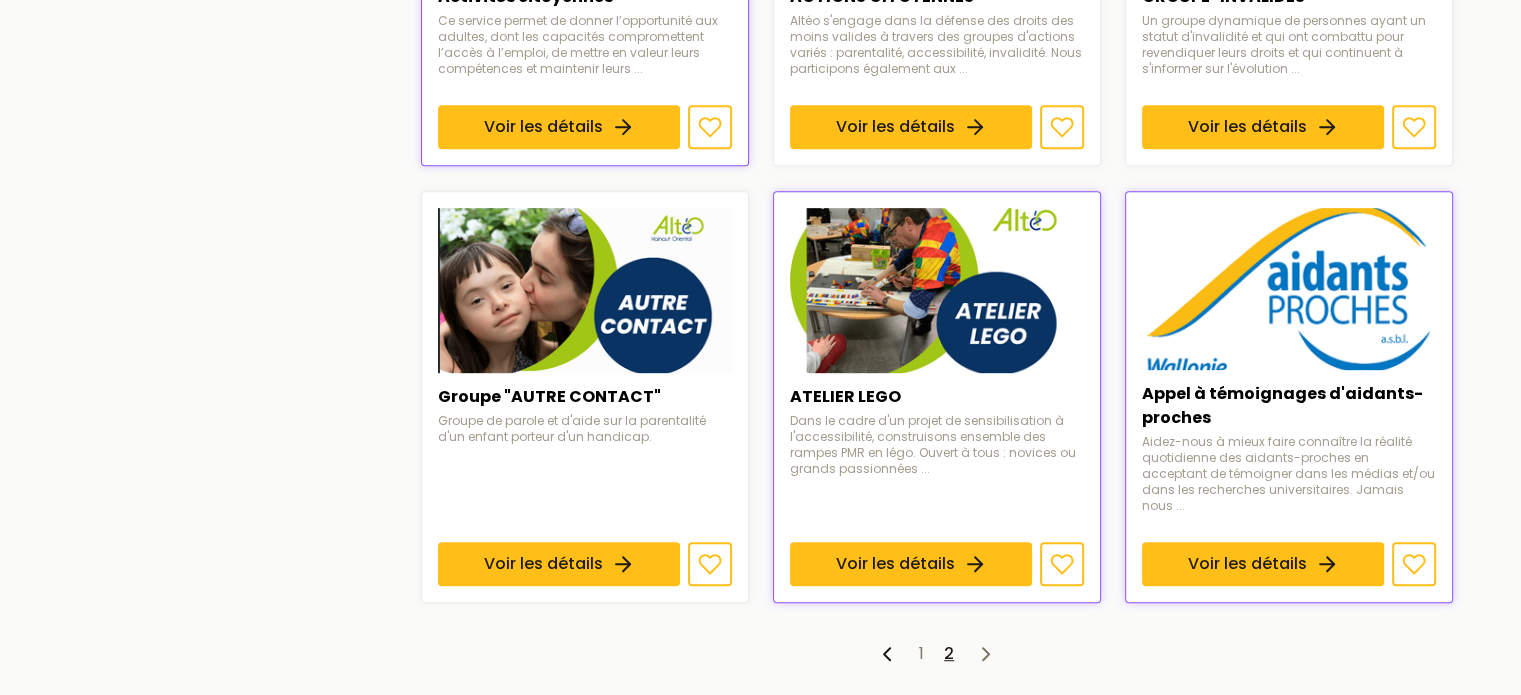 scroll, scrollTop: 979, scrollLeft: 0, axis: vertical 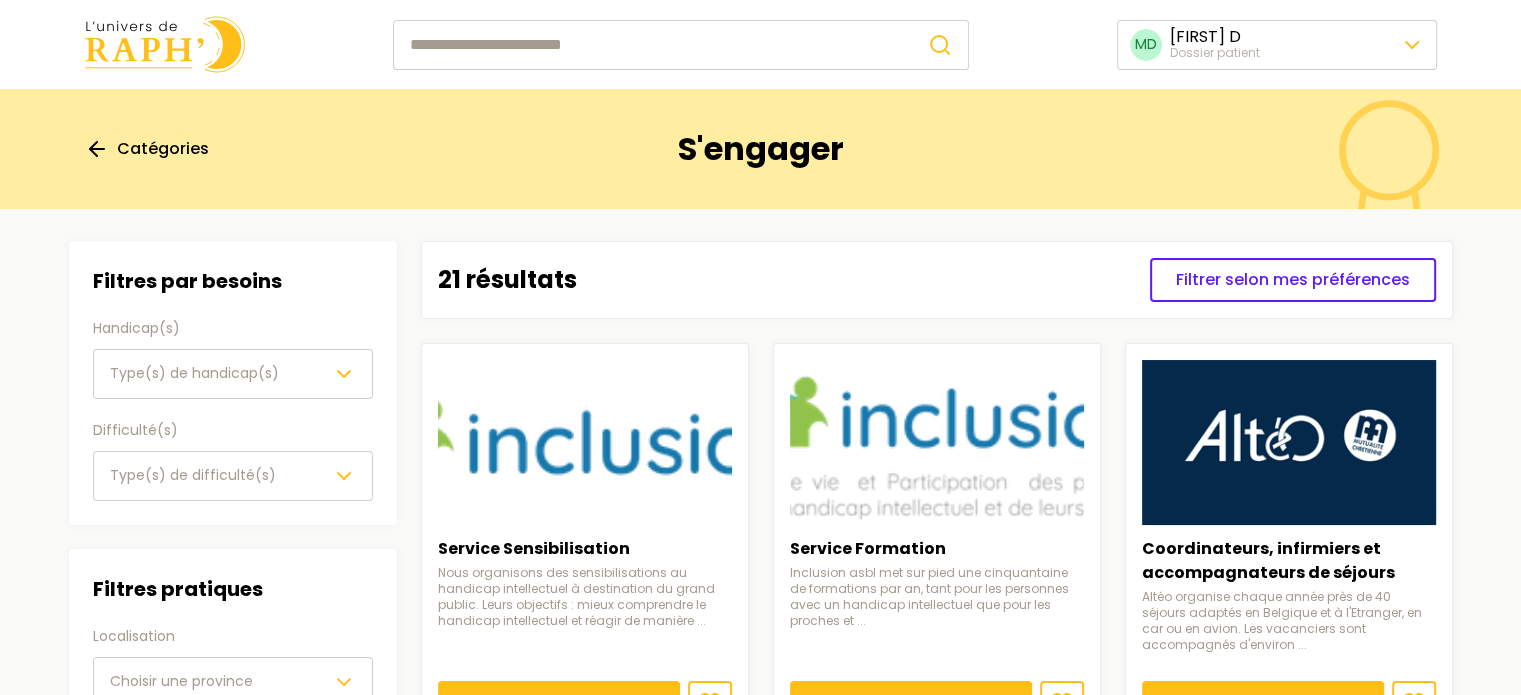 click on "Catégories" at bounding box center (163, 149) 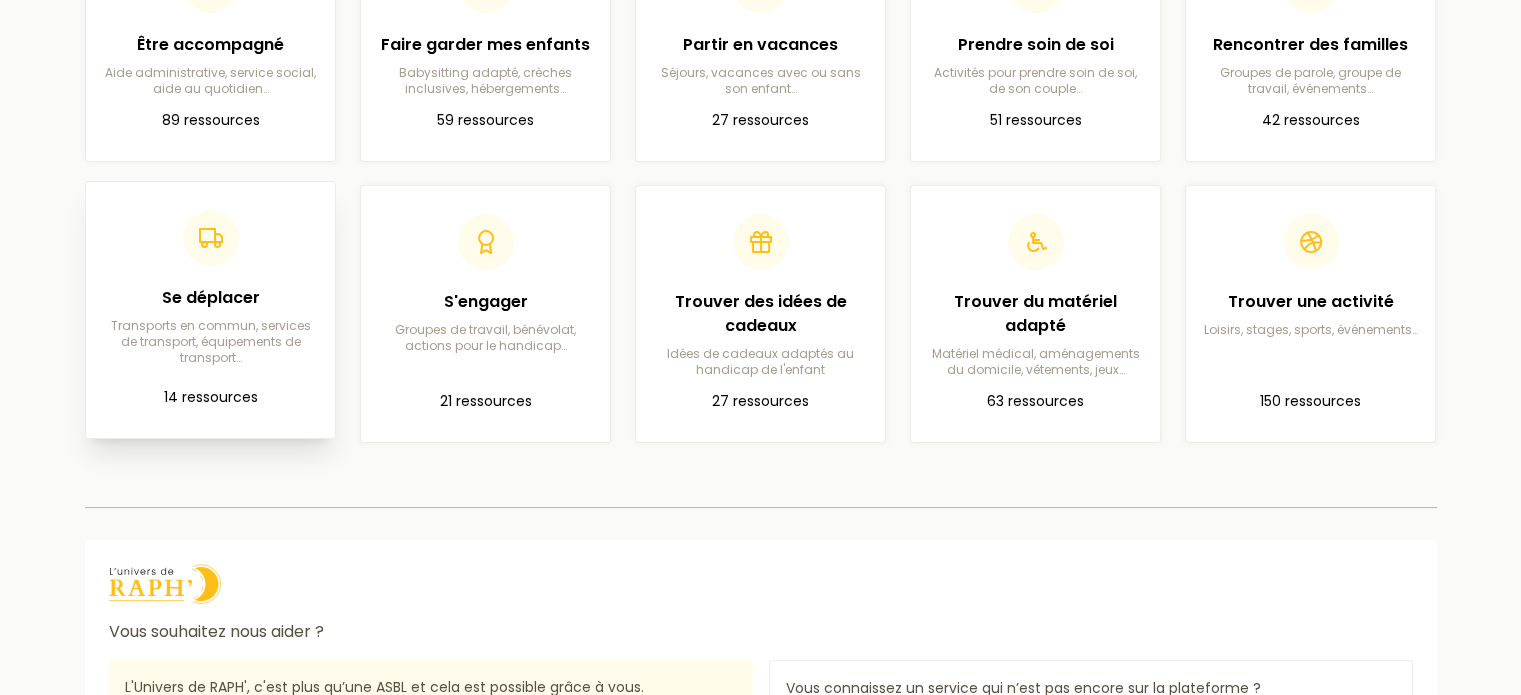 scroll, scrollTop: 220, scrollLeft: 0, axis: vertical 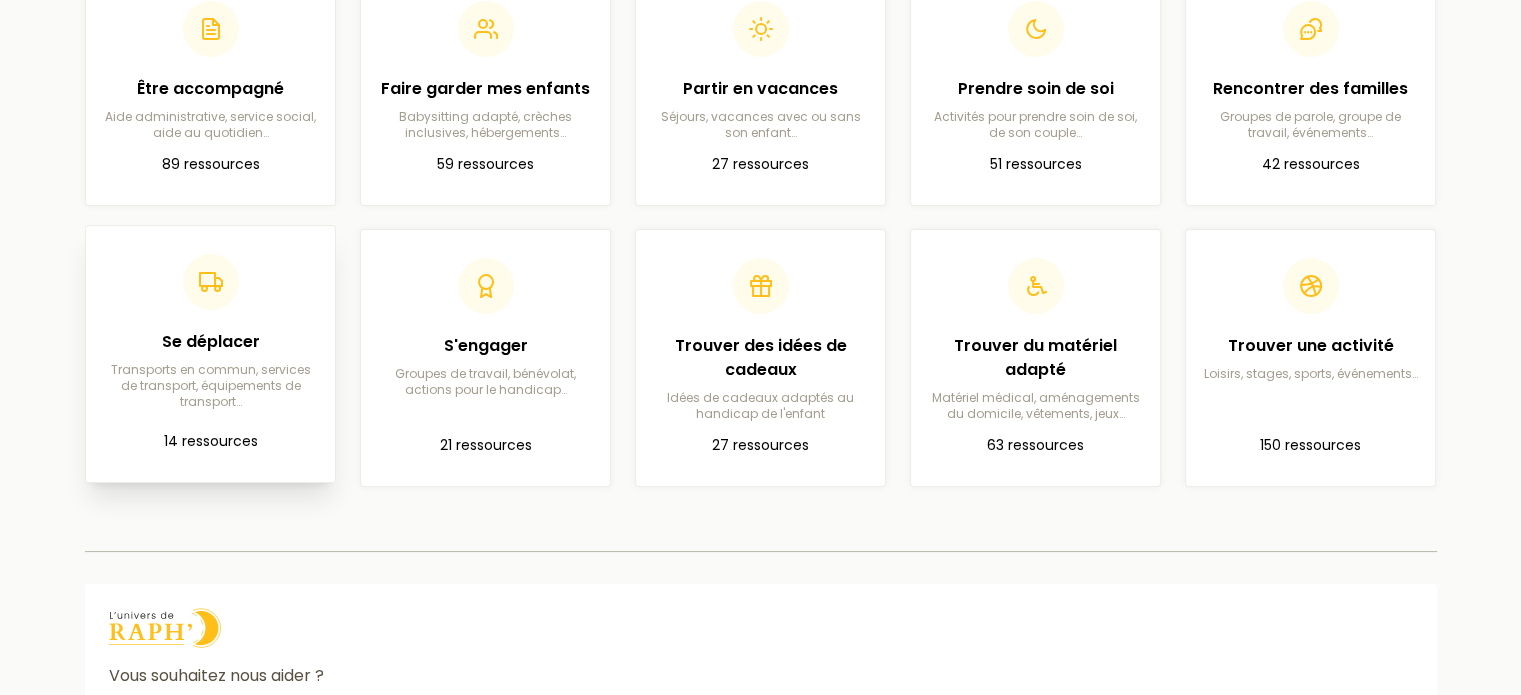 click on "Se déplacer" at bounding box center (210, 342) 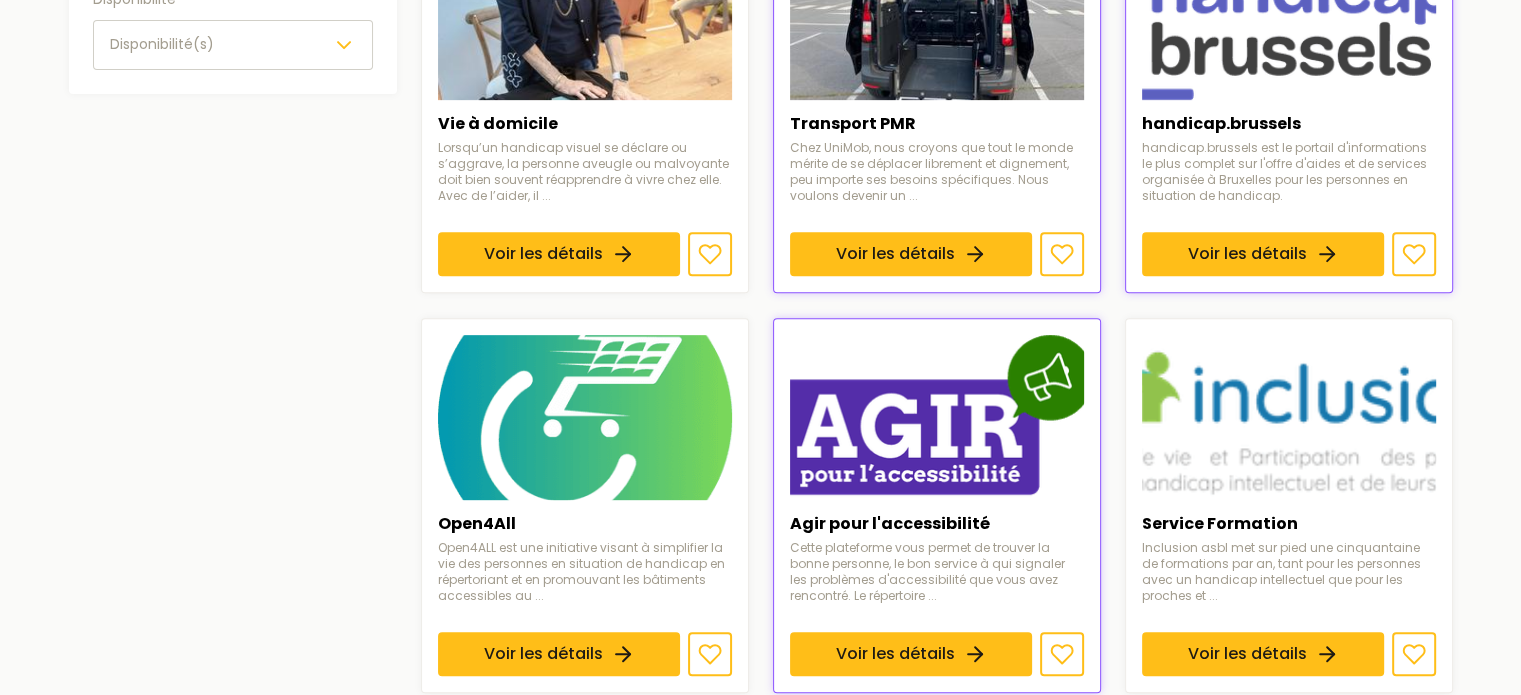scroll, scrollTop: 841, scrollLeft: 0, axis: vertical 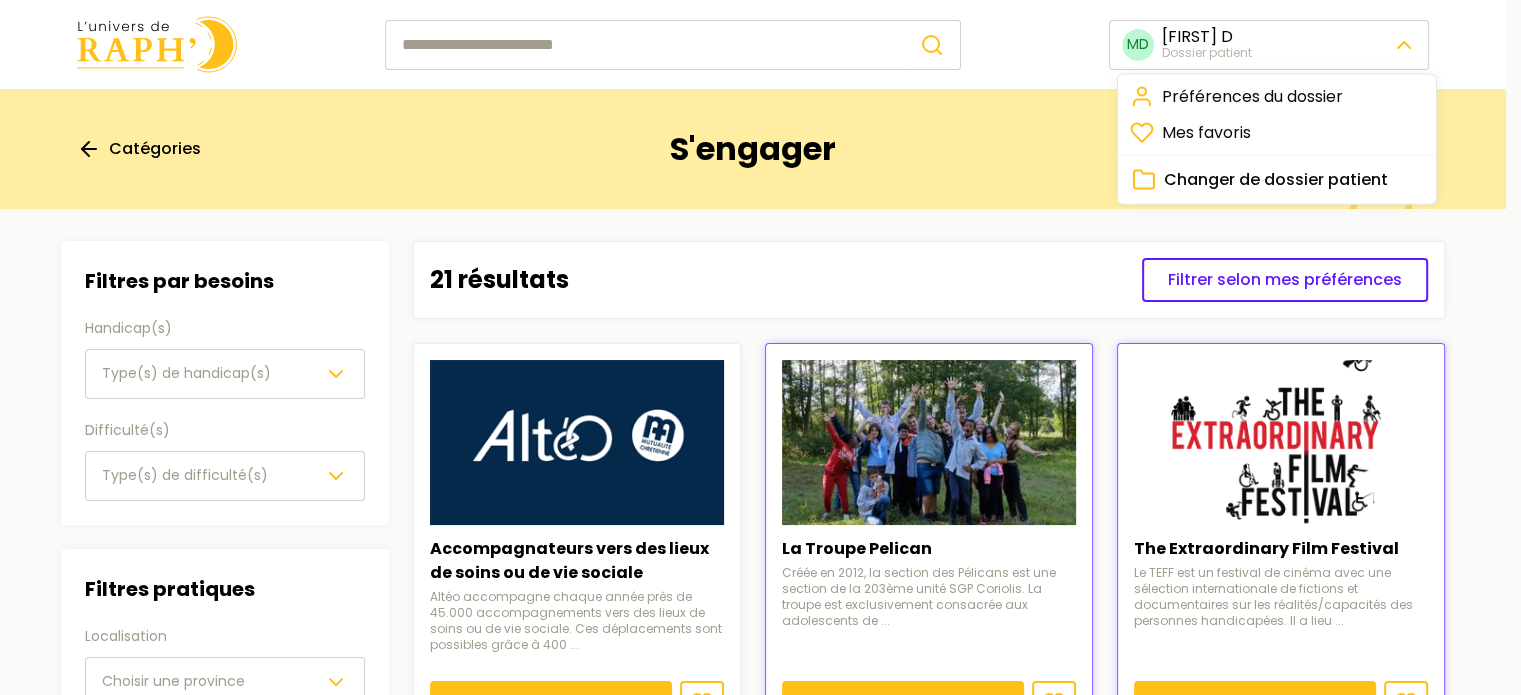 click on "MD [LAST]  D Dossier patient Catégories S'engager Filtres Filtres par besoins Handicap(s) Type(s) de handicap(s) Difficulté(s) Type(s) de difficulté(s) Filtres pratiques Localisation Choisir une province Age Disponibilité Disponibilité(s) 21 résultats Filtrer selon mes préférences Accompagnateurs vers des lieux de soins ou de vie sociale Altéo accompagne chaque année près de 45.000 accompagnements vers des lieux de soins ou de vie sociale. Ces déplacements sont possibles grâce à 400 ... Voir les détails La Troupe Pelican  Créée en 2012, la section des Pélicans est une section de la 203ème unité SGP Coriolis. La troupe est exclusivement consacrée aux adolescents de ... Voir les détails The Extraordinary Film Festival Le TEFF est un festival de cinéma avec une sélection internationale de fictions et documentaires sur les réalités/capacités des personnes handicapées. Il a lieu ... Voir les détails Formation Voir les détails Ateliers artistiques Voir les détails Accompagnement  1 2" at bounding box center [760, 1229] 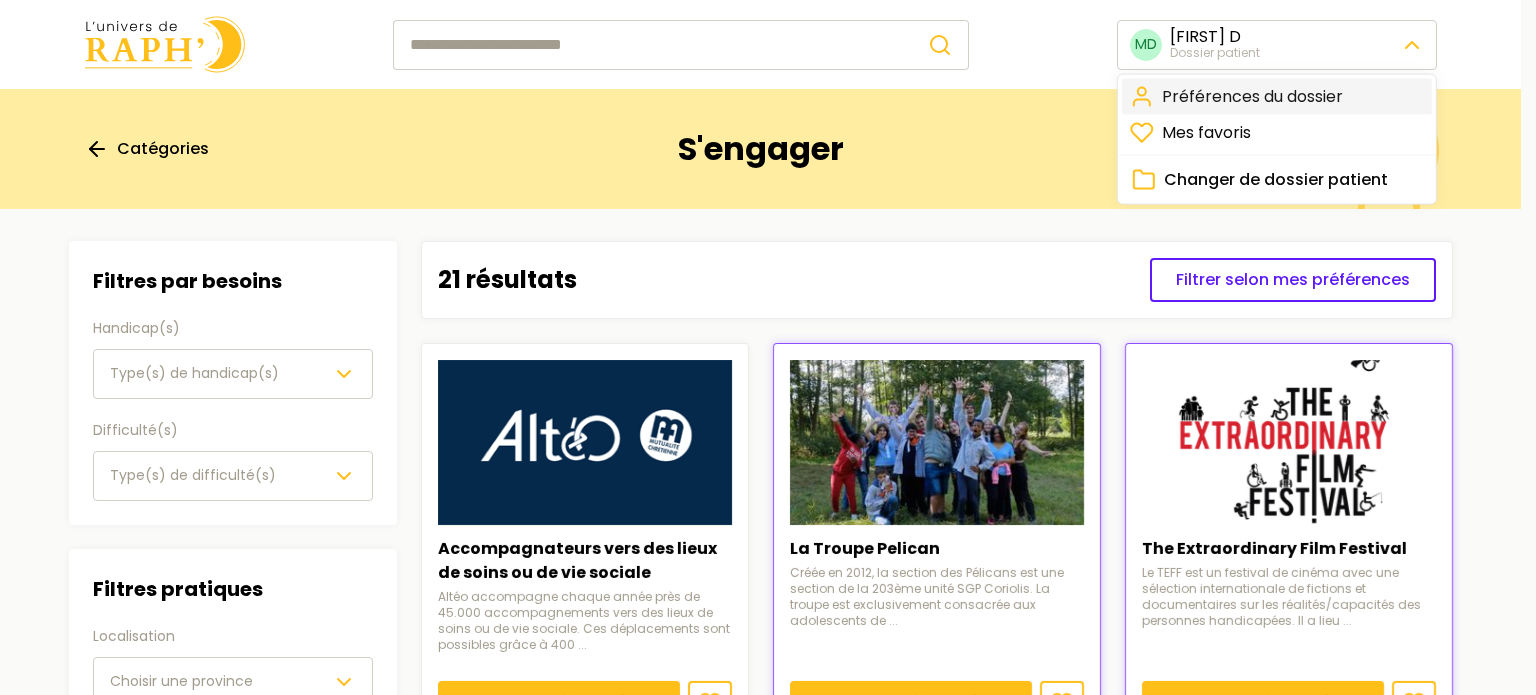 click on "Préférences du dossier" at bounding box center [1277, 97] 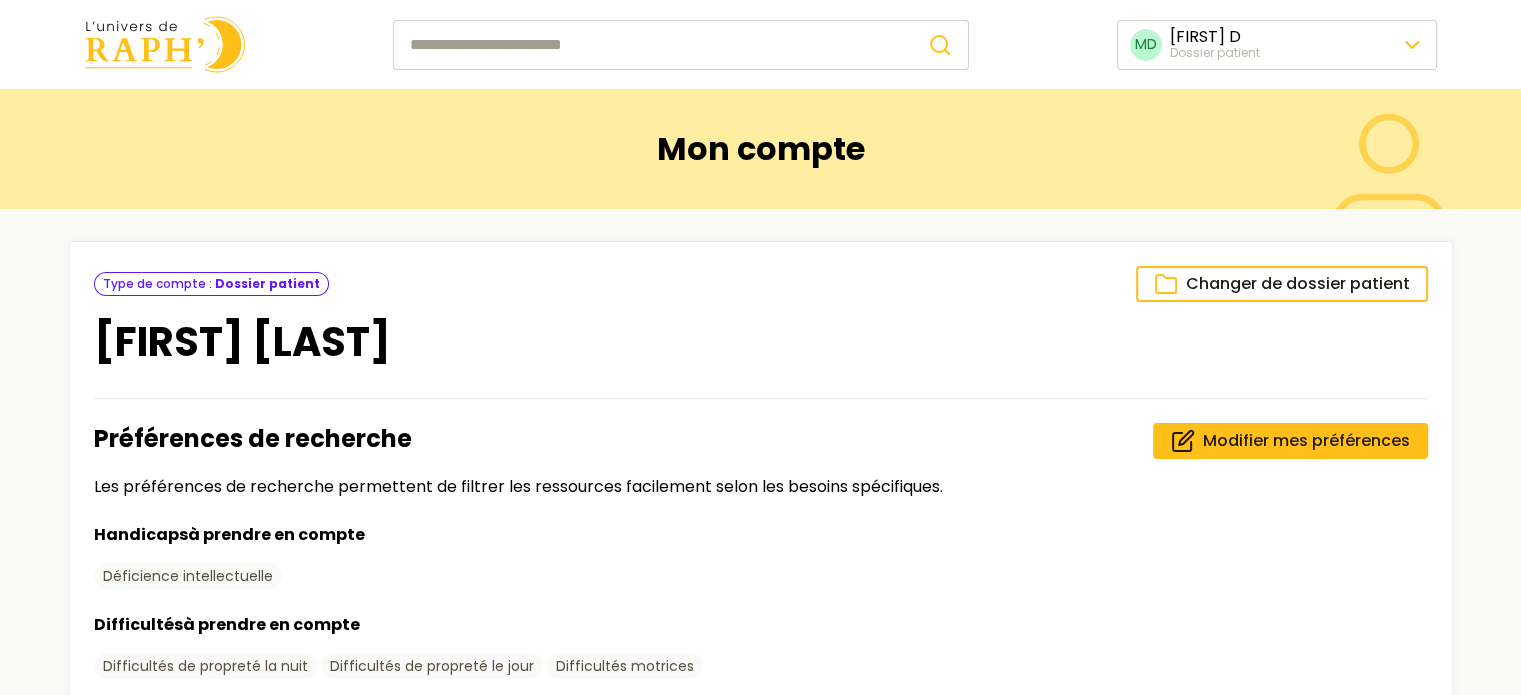 scroll, scrollTop: 288, scrollLeft: 0, axis: vertical 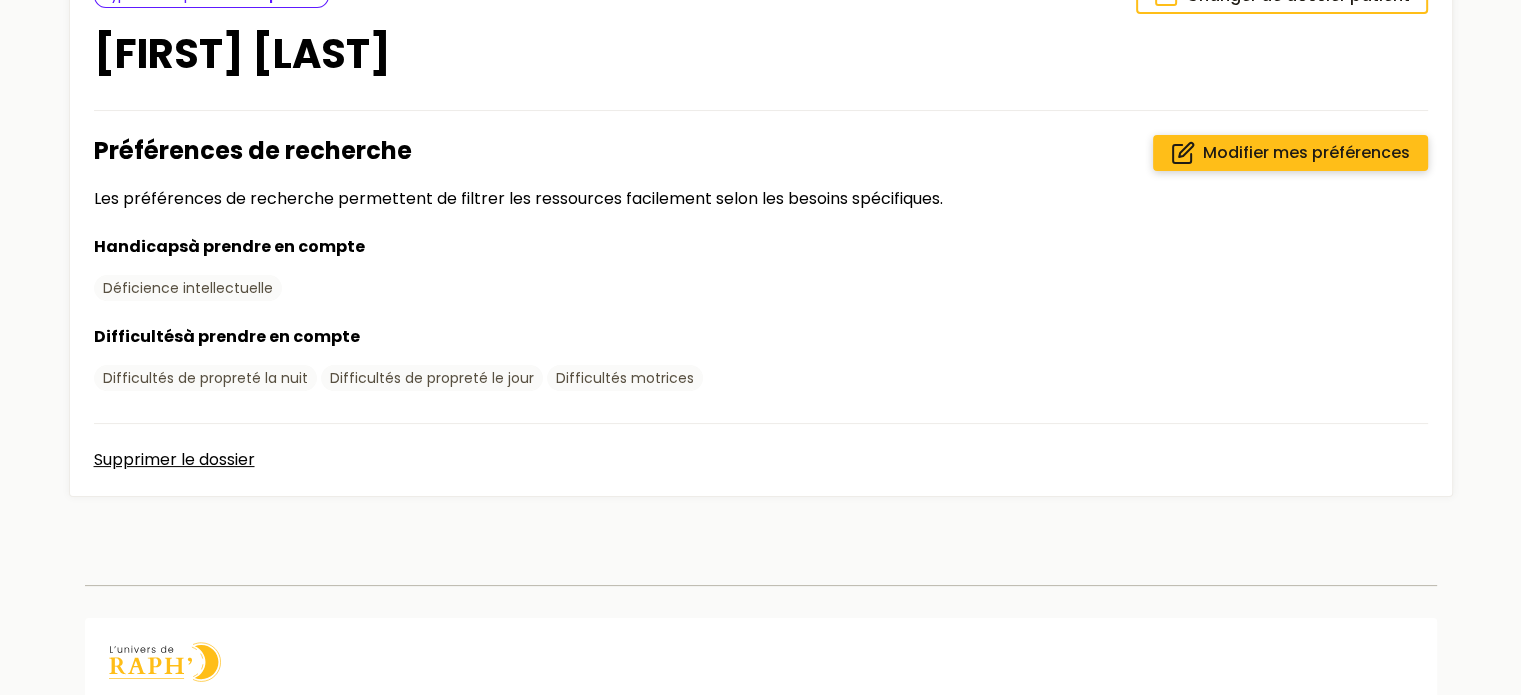 drag, startPoint x: 1324, startPoint y: 128, endPoint x: 1324, endPoint y: 149, distance: 21 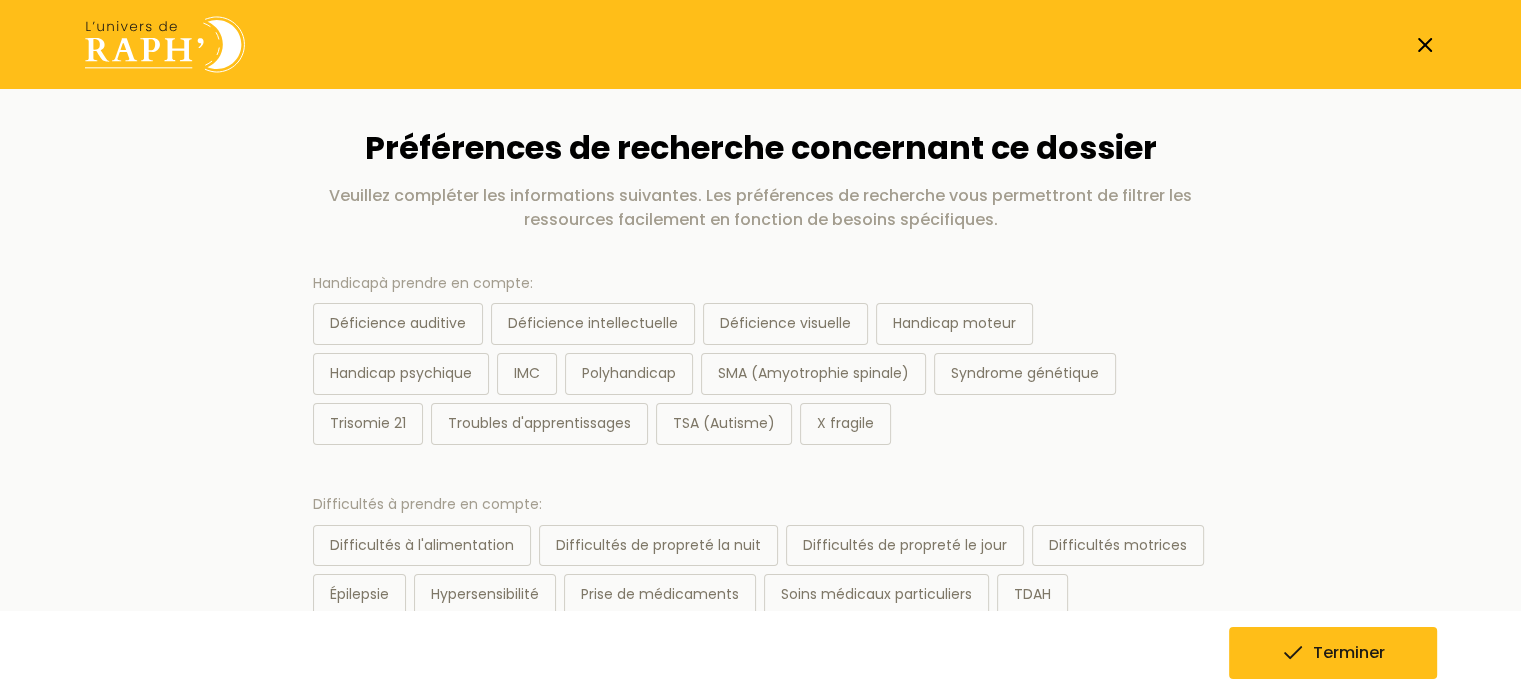 scroll, scrollTop: 144, scrollLeft: 0, axis: vertical 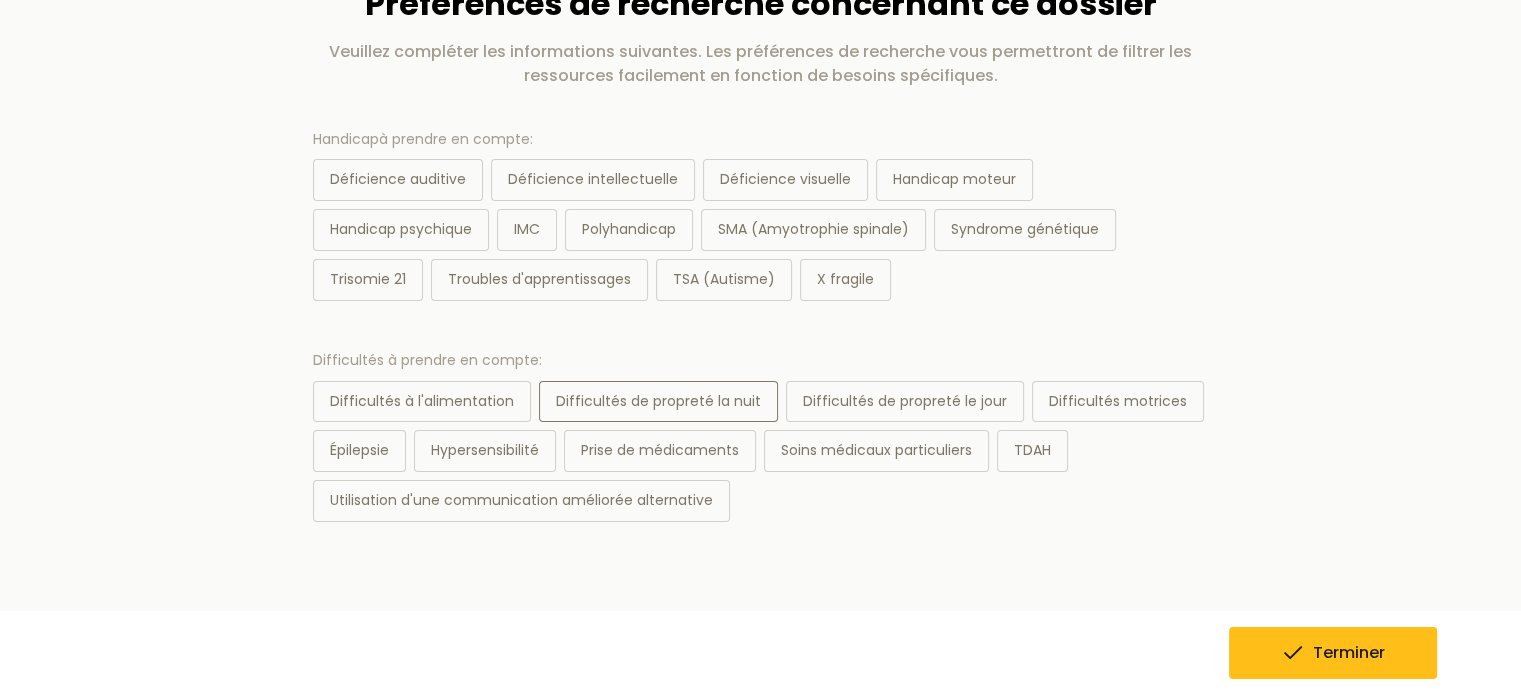 click on "Difficultés de propreté la nuit" at bounding box center [658, 402] 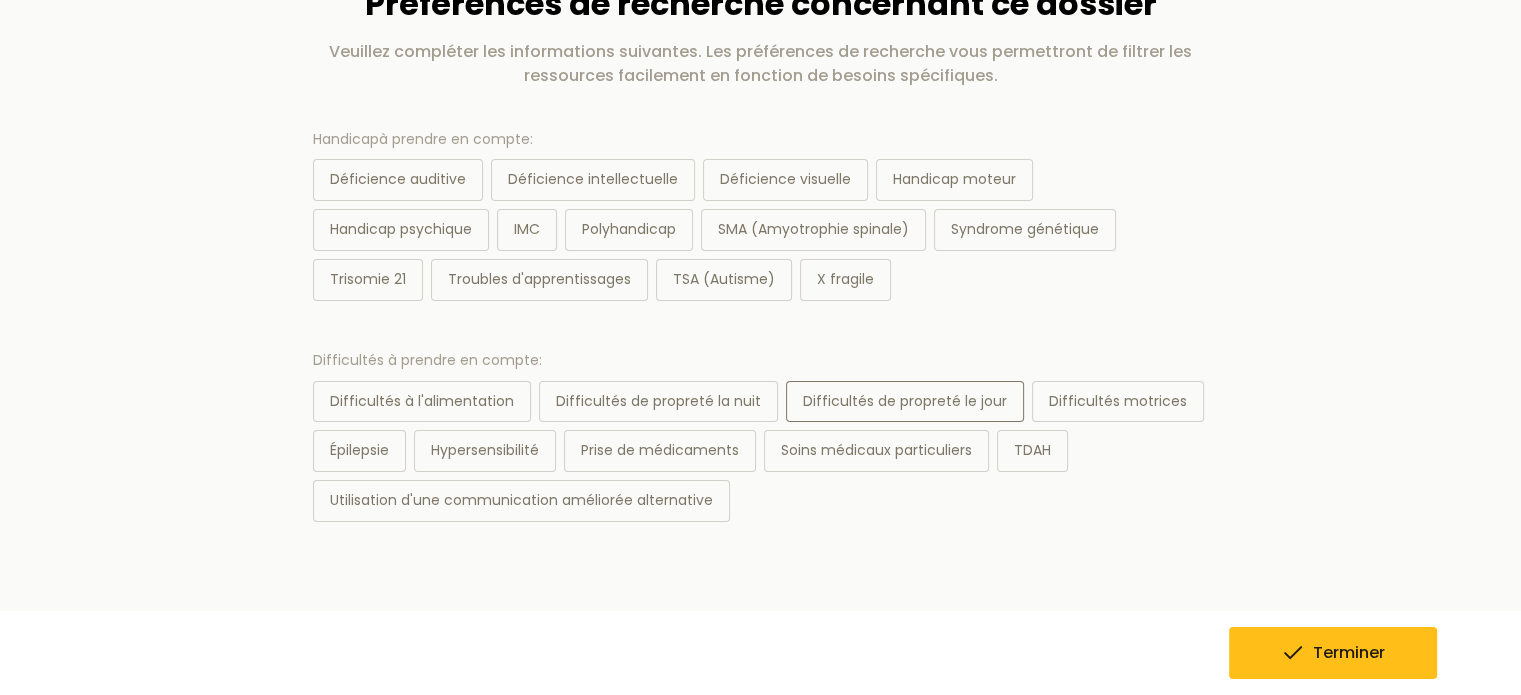 click on "Difficultés de propreté le jour" at bounding box center (905, 402) 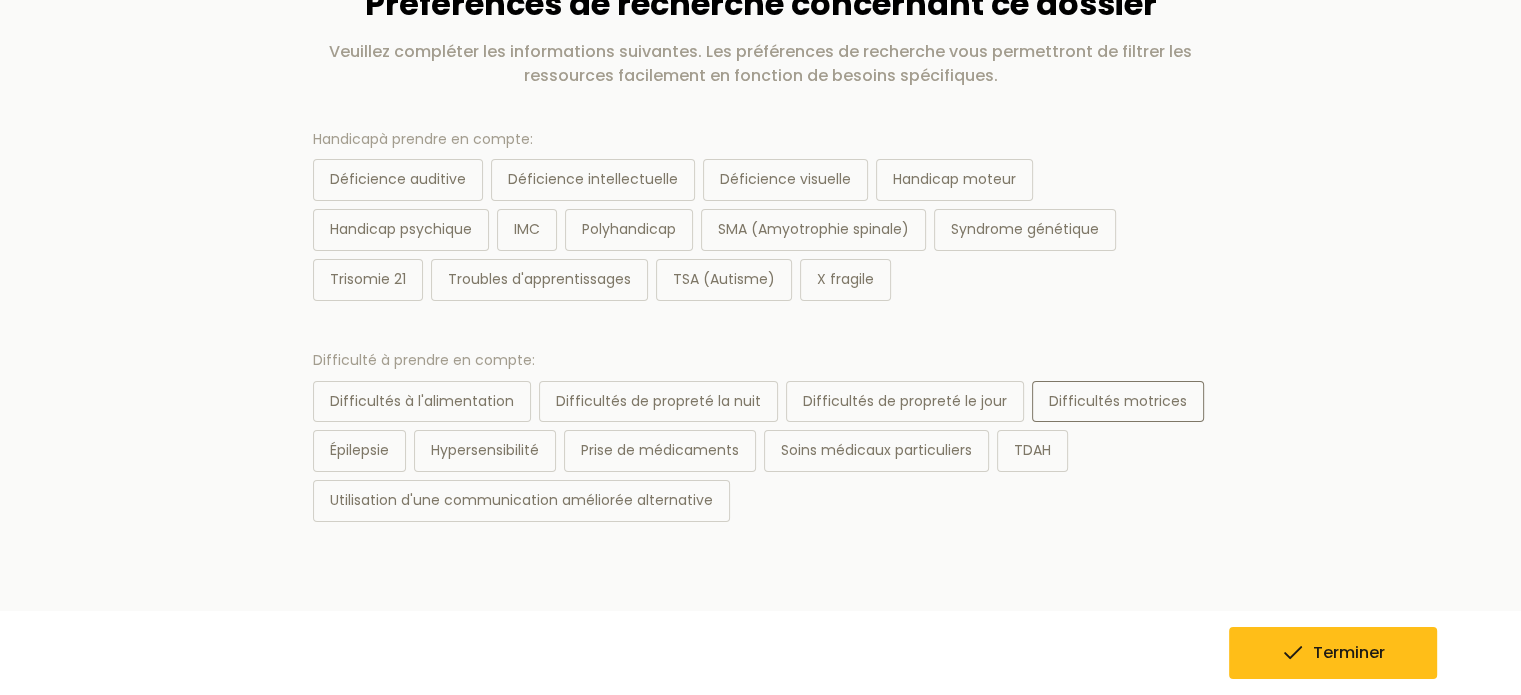 click on "Difficultés motrices" at bounding box center (1118, 402) 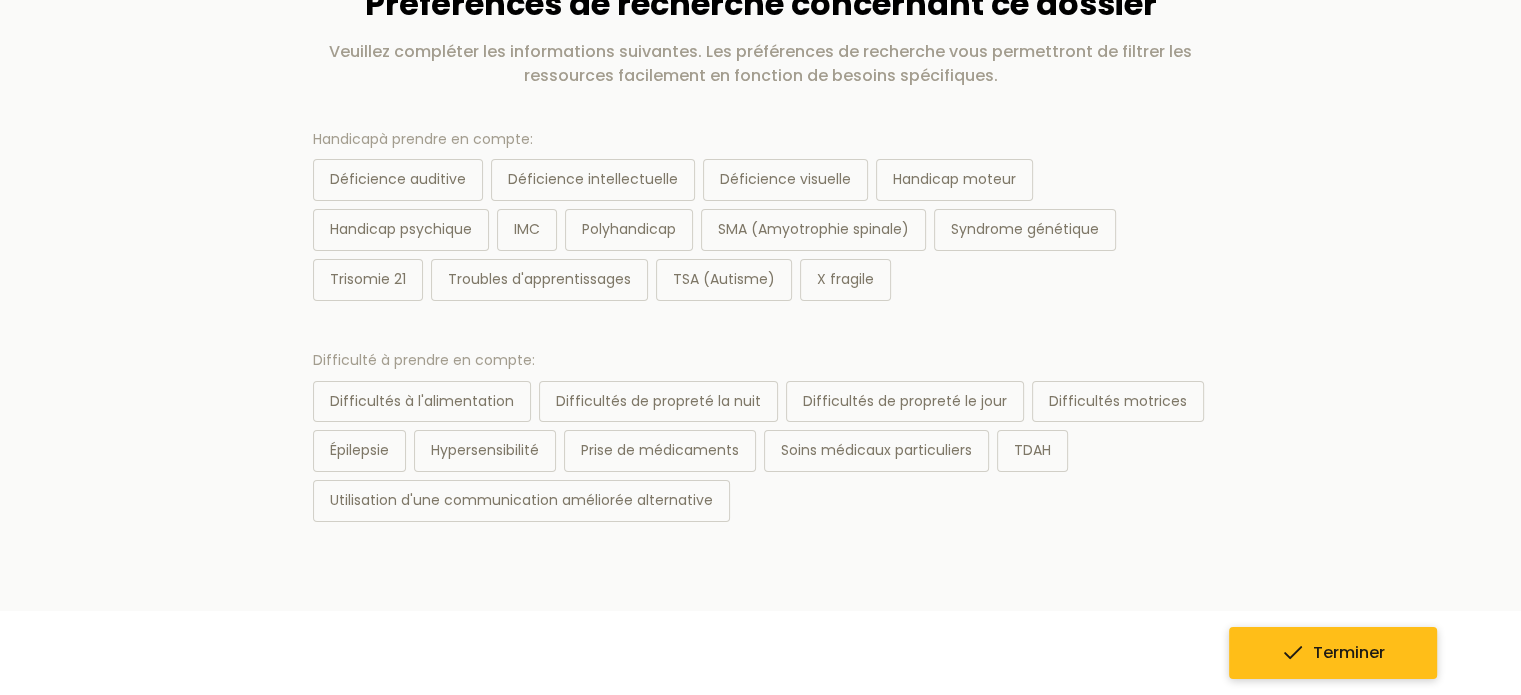 click on "Terminer" at bounding box center [1333, 653] 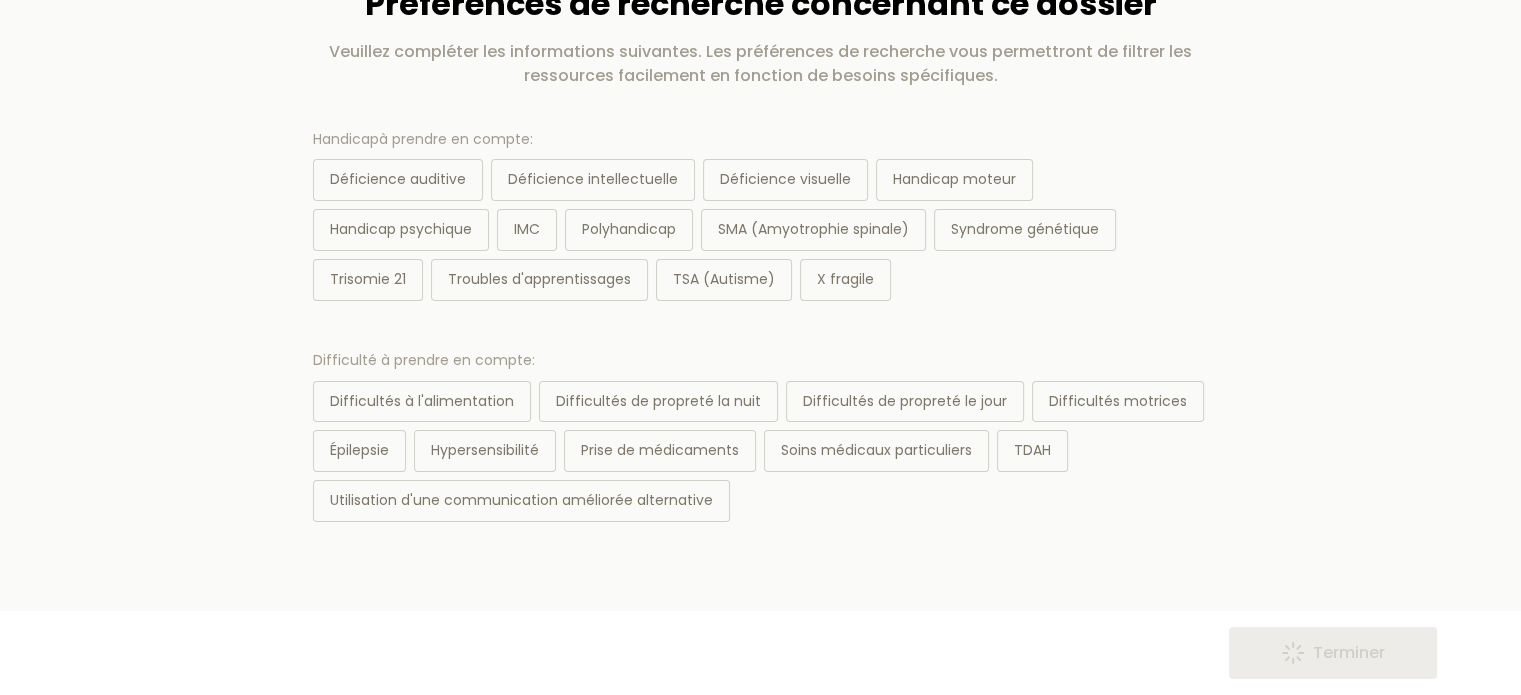 scroll, scrollTop: 0, scrollLeft: 0, axis: both 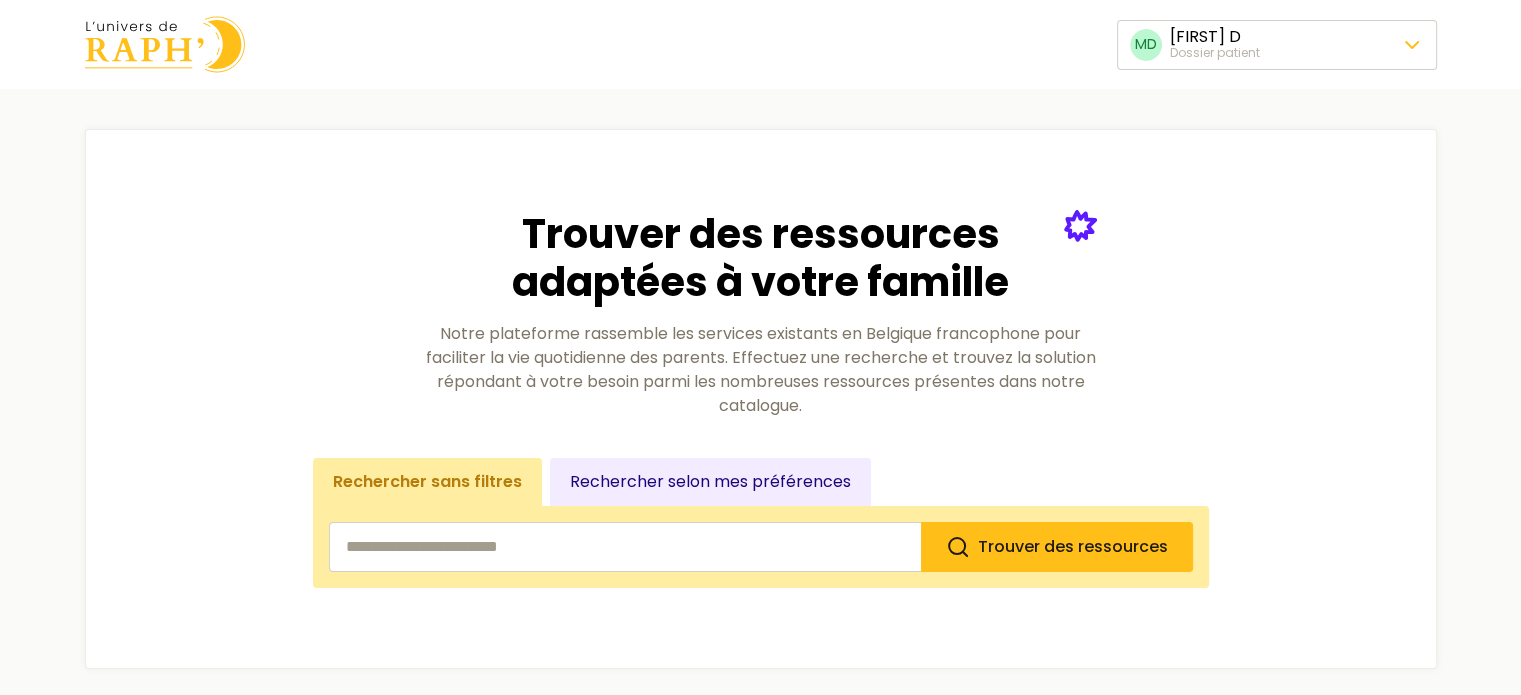 click on "Rechercher selon mes préférences" at bounding box center [710, 482] 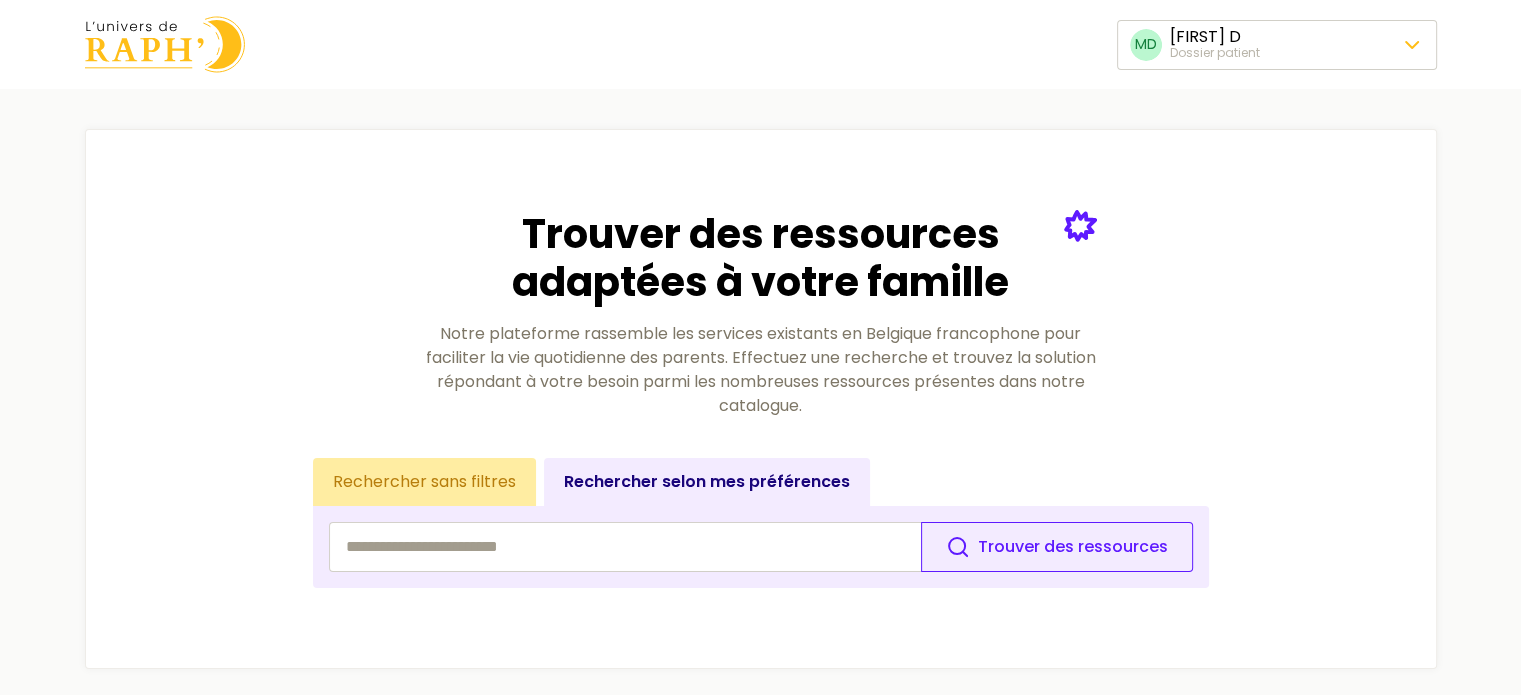 click on "Rechercher sans filtres" at bounding box center (424, 482) 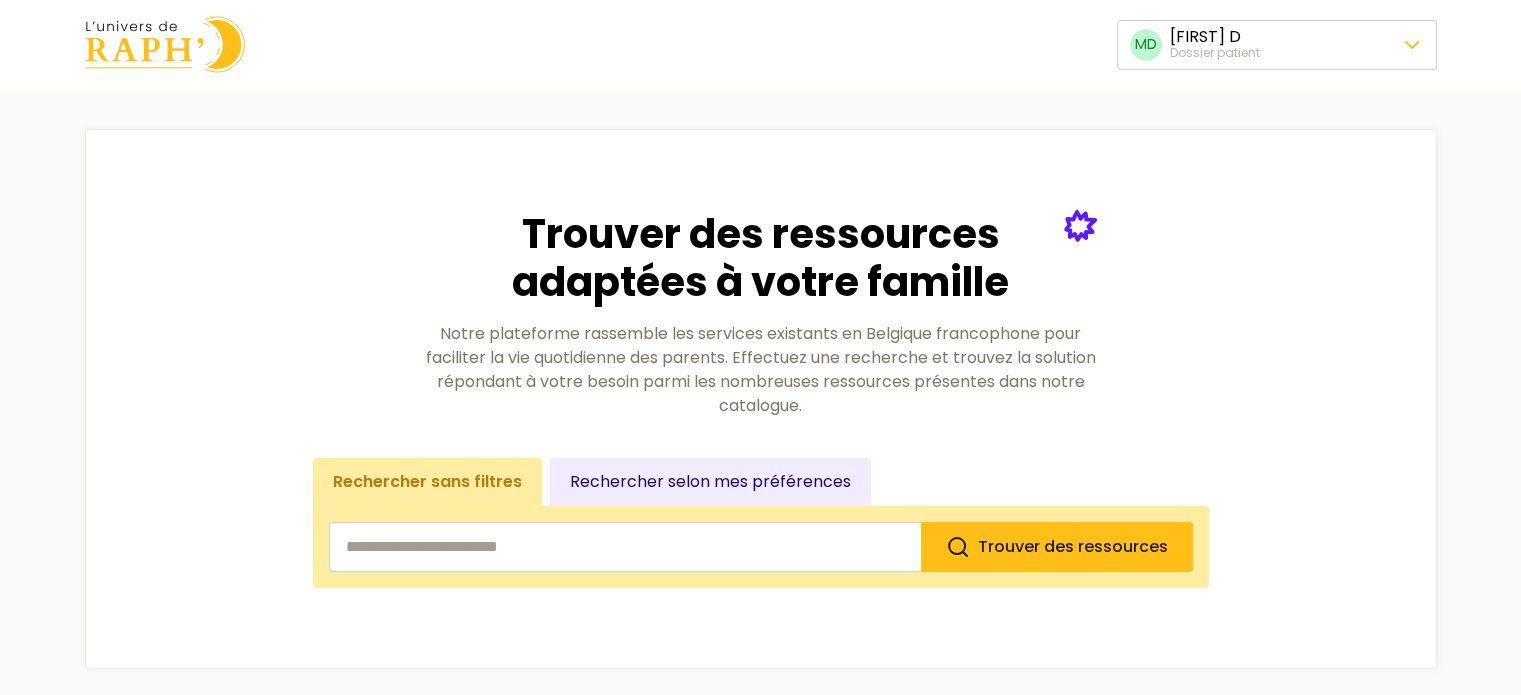 click at bounding box center (625, 547) 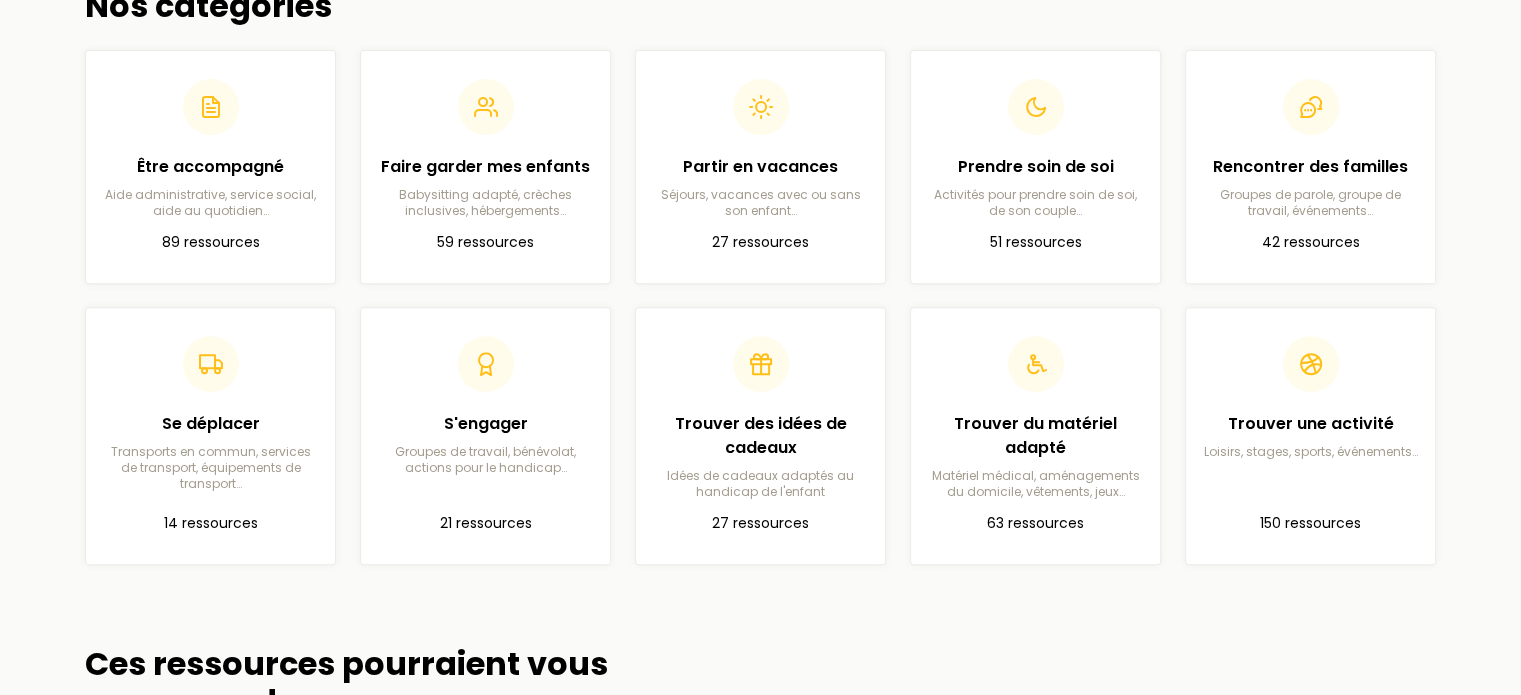 scroll, scrollTop: 764, scrollLeft: 0, axis: vertical 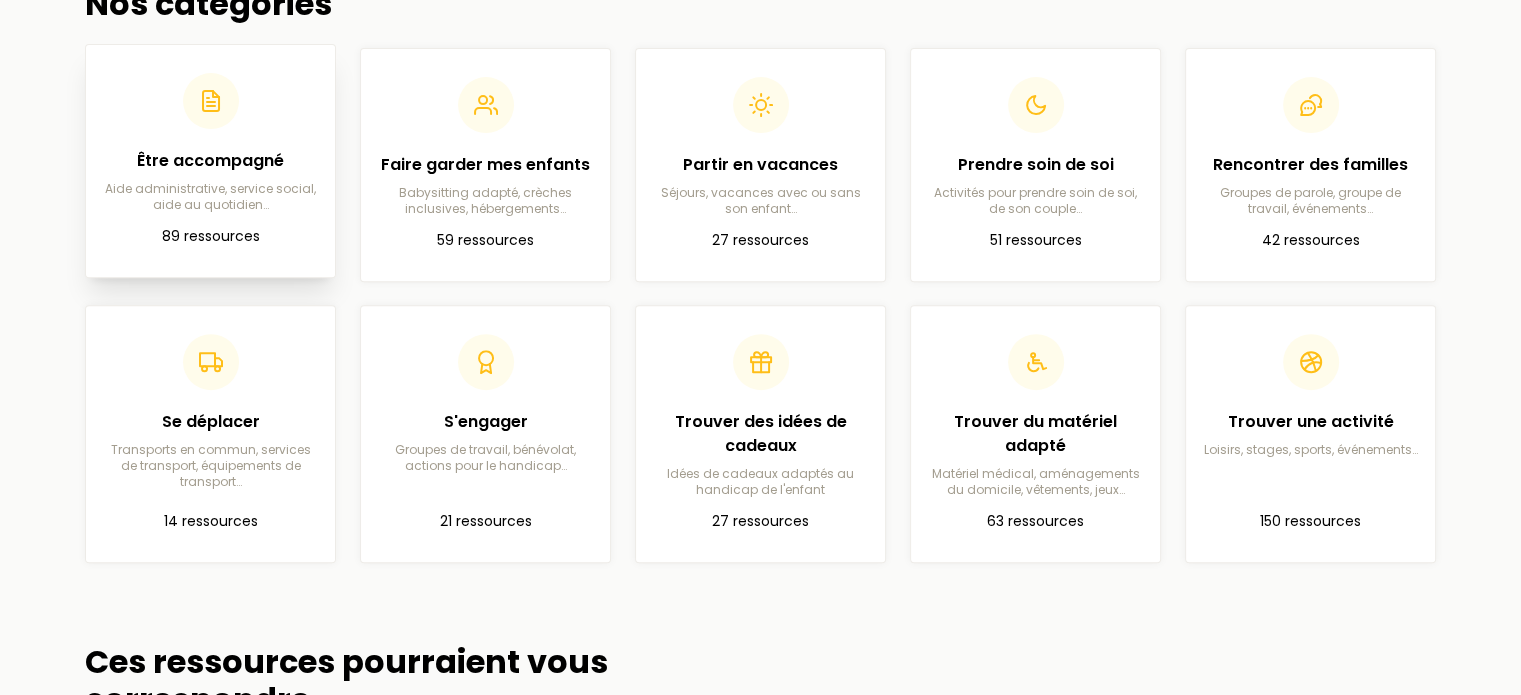 click on "Être accompagné Aide administrative, service social, aide au quotidien…" at bounding box center (210, 143) 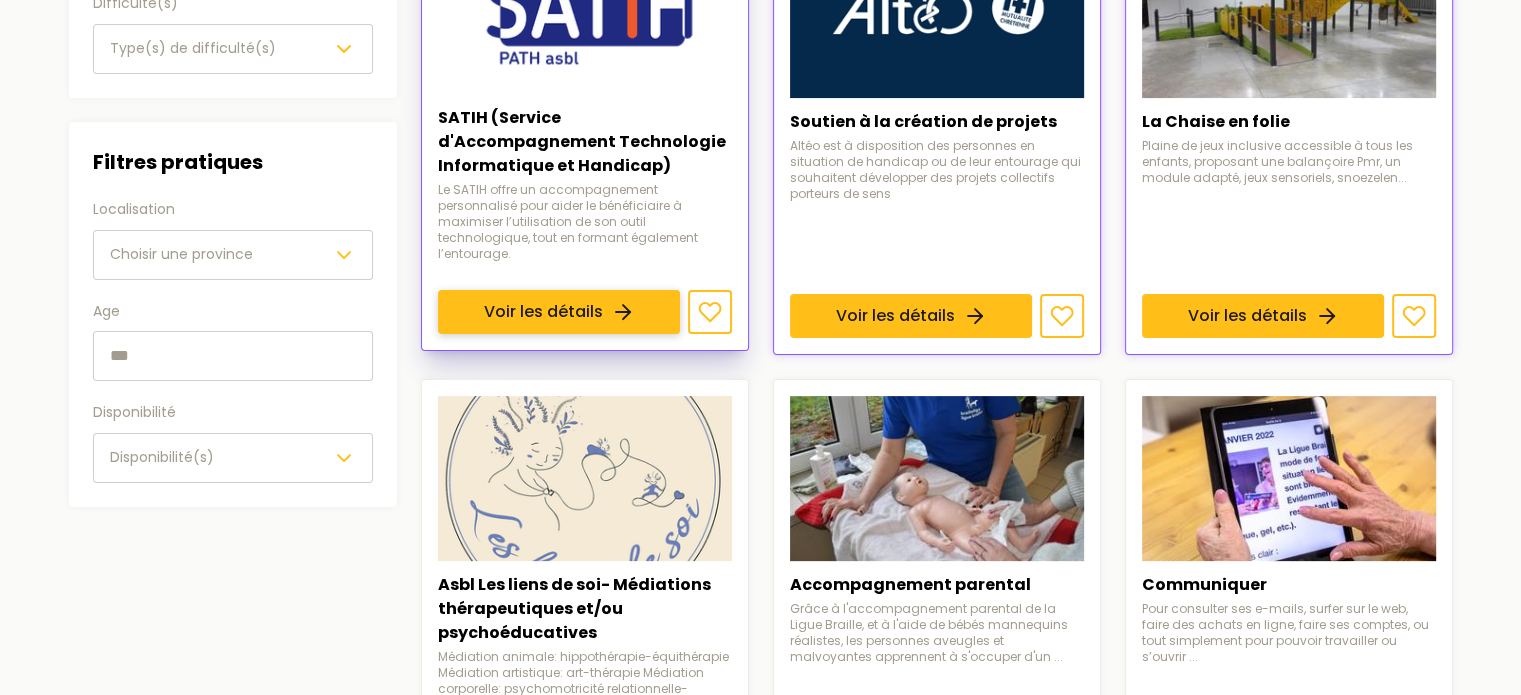 scroll, scrollTop: 335, scrollLeft: 0, axis: vertical 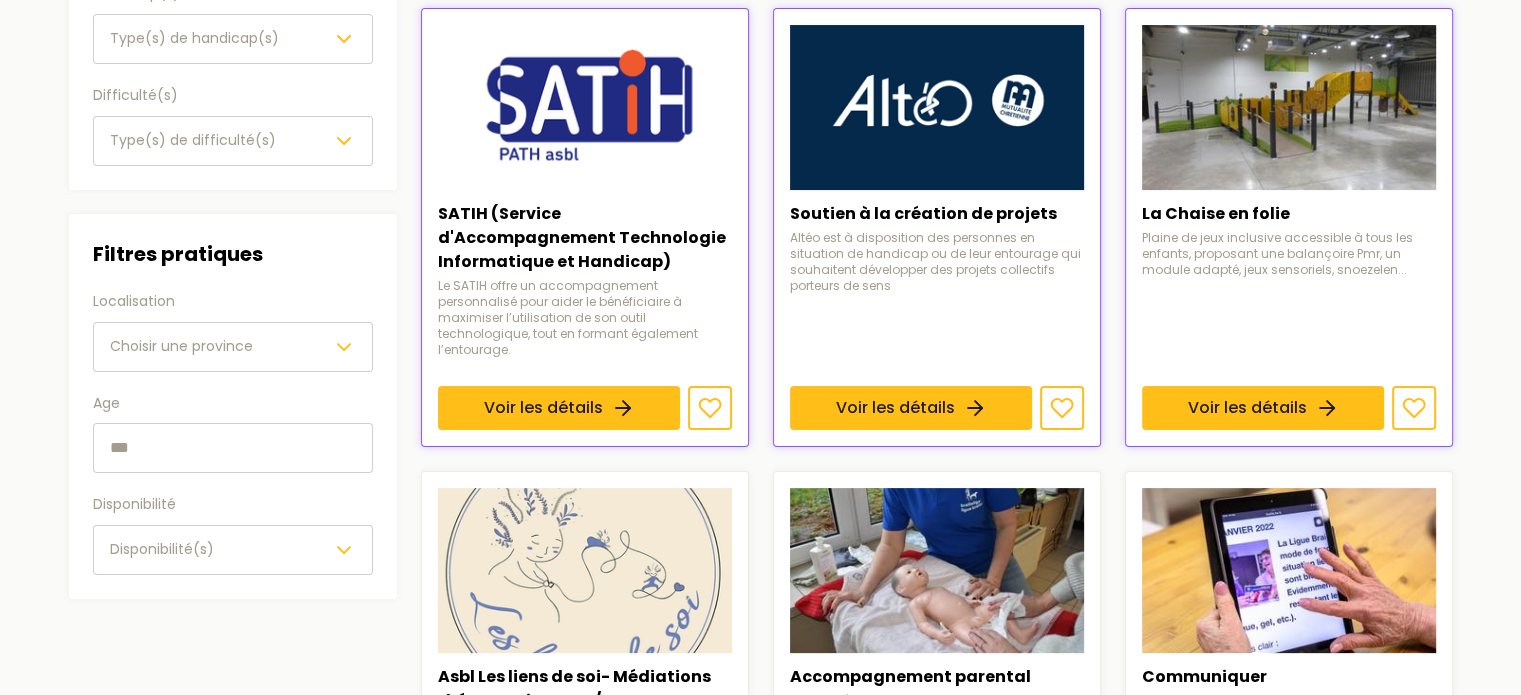 click on "Choisir une province" at bounding box center [233, 347] 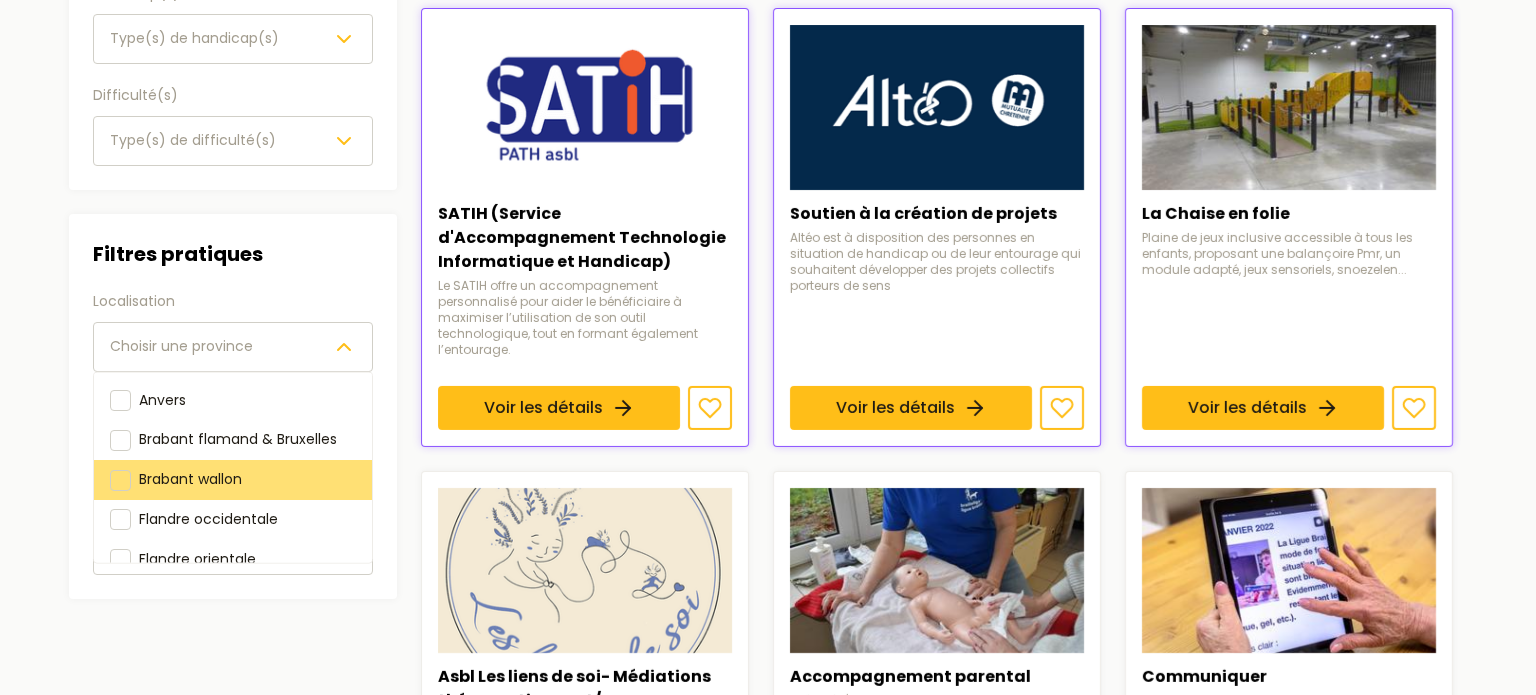click on "Brabant wallon" at bounding box center (190, 479) 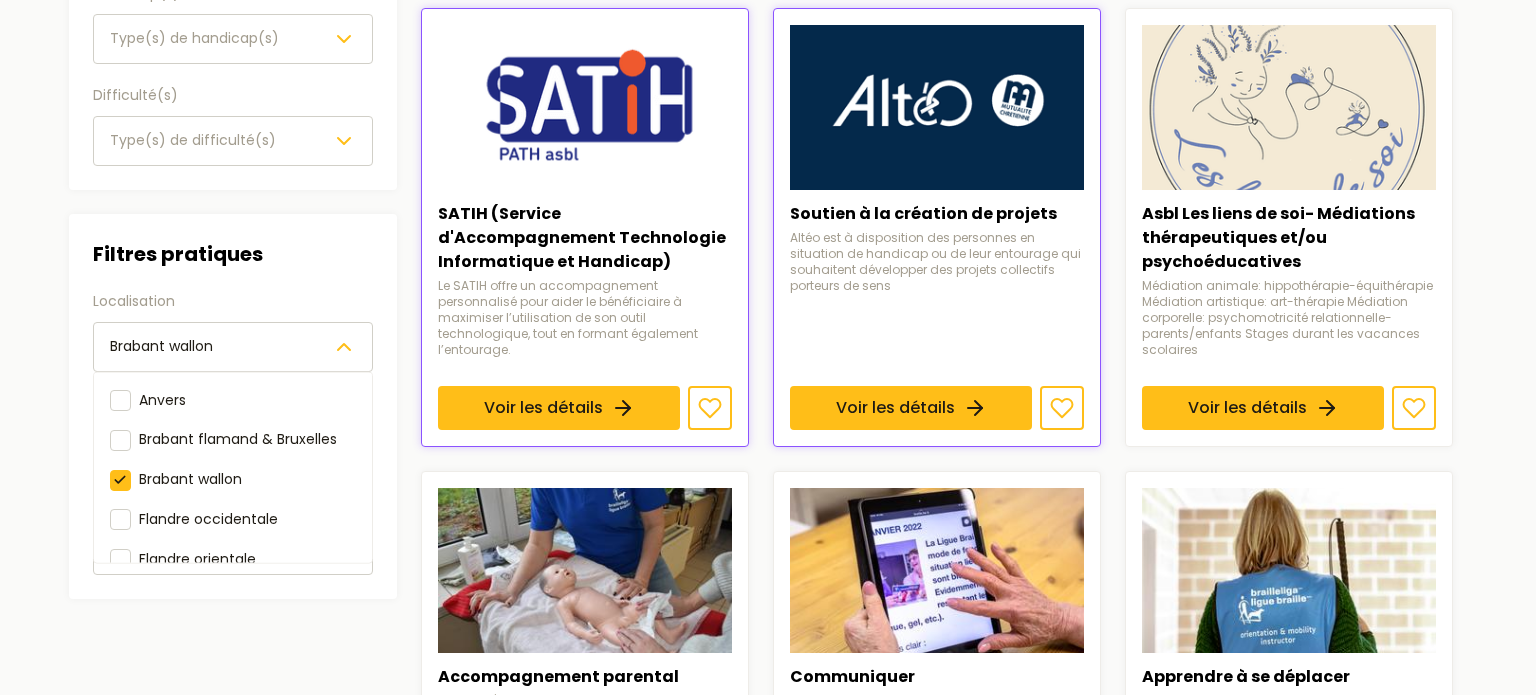 click on "Filtres pratiques Localisation Brabant wallon Anvers Brabant flamand & Bruxelles Brabant wallon Flandre occidentale Flandre orientale Hainaut Liège Limbourg Luxembourg Namur Age Disponibilité Disponibilité(s)" at bounding box center [233, 406] 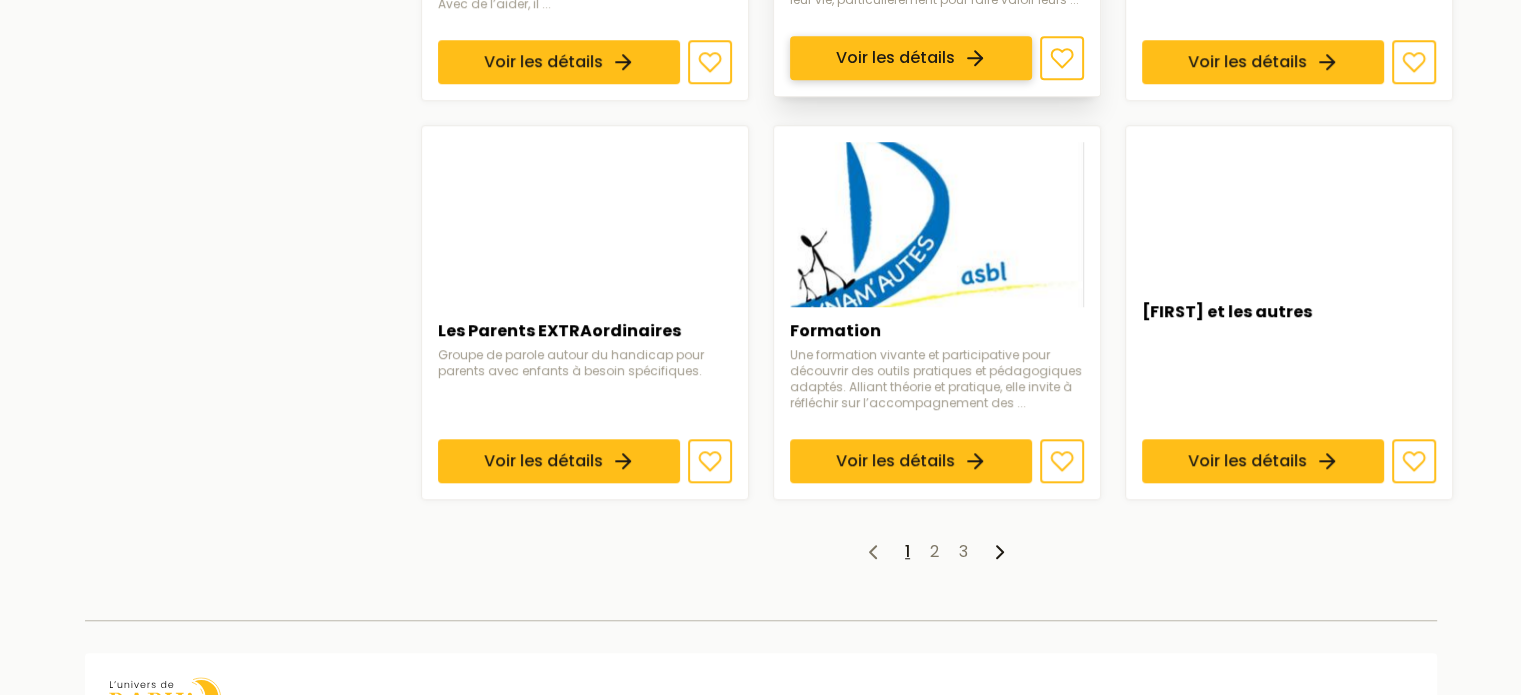 scroll, scrollTop: 1480, scrollLeft: 0, axis: vertical 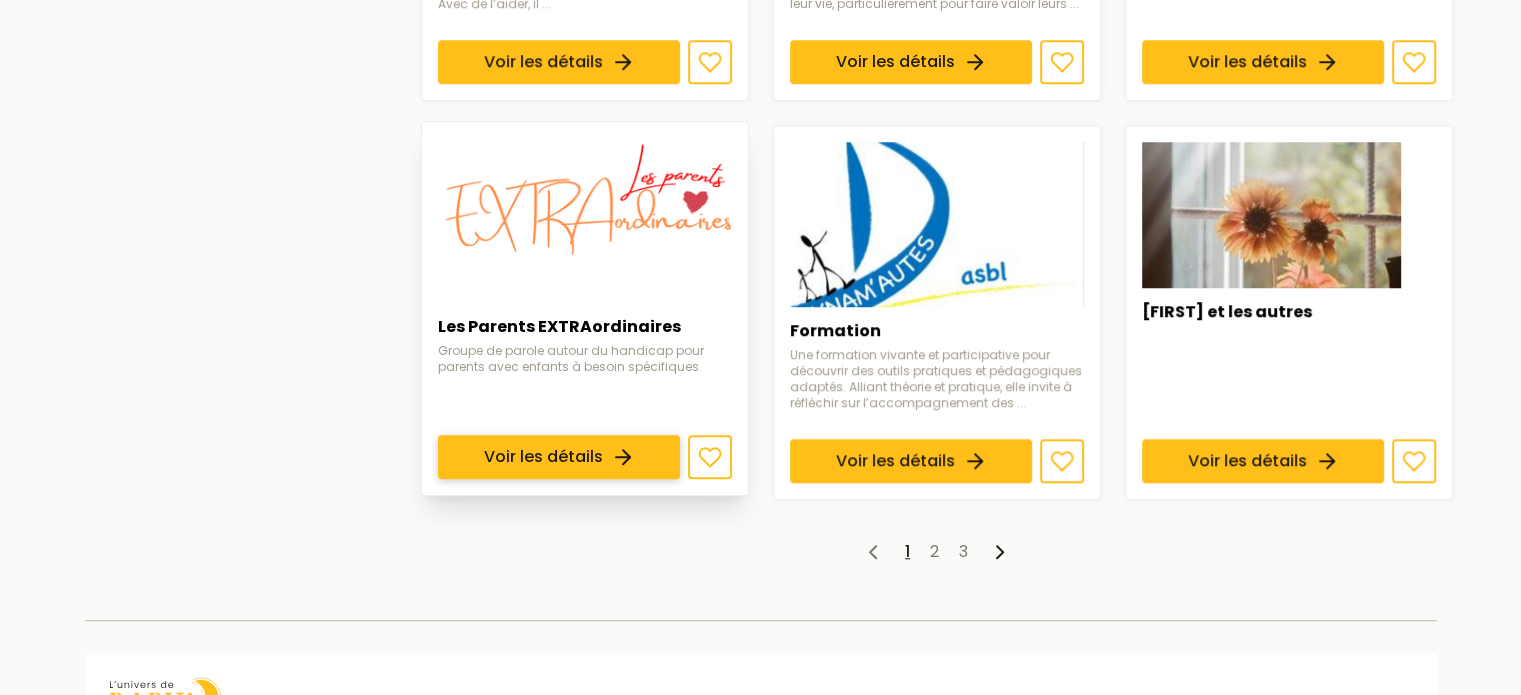 click on "Voir les détails" at bounding box center [559, 457] 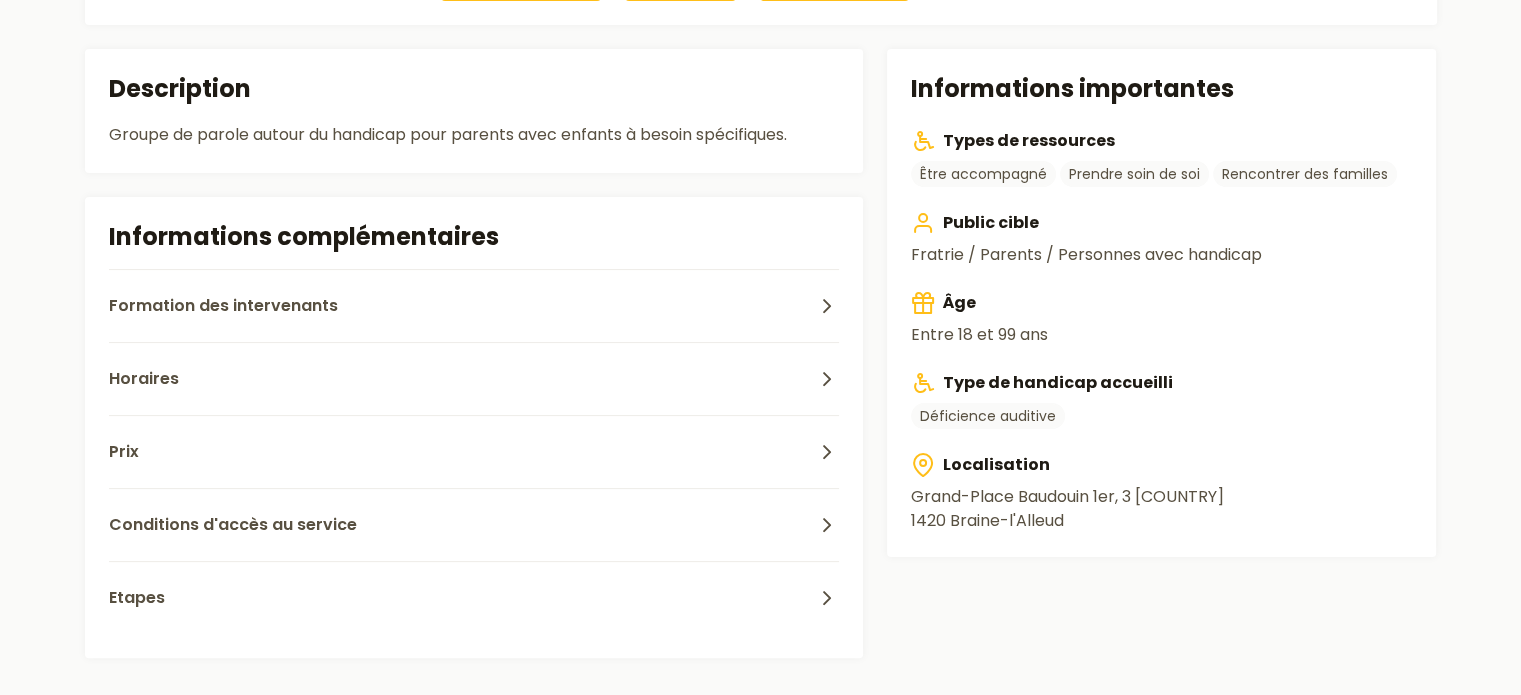 scroll, scrollTop: 379, scrollLeft: 0, axis: vertical 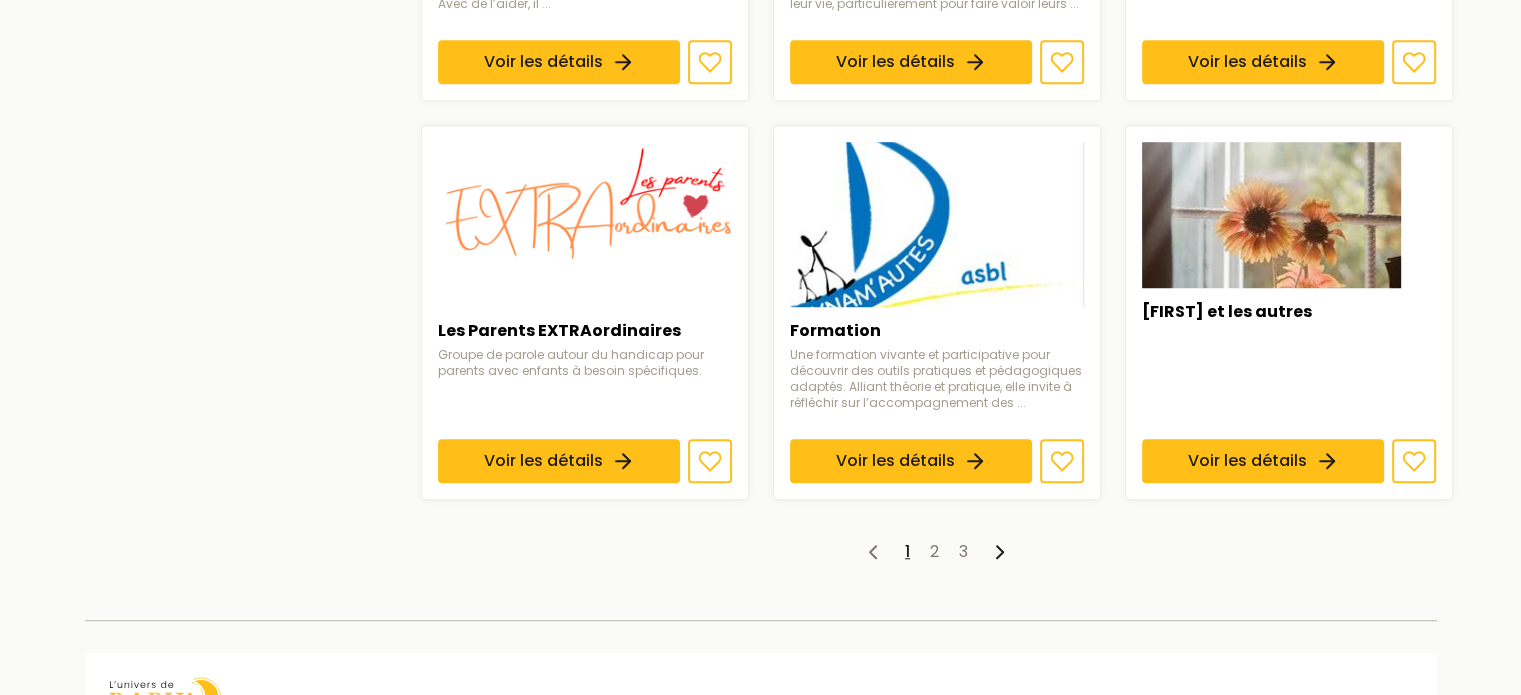 click on "1 2 3" at bounding box center [937, 552] 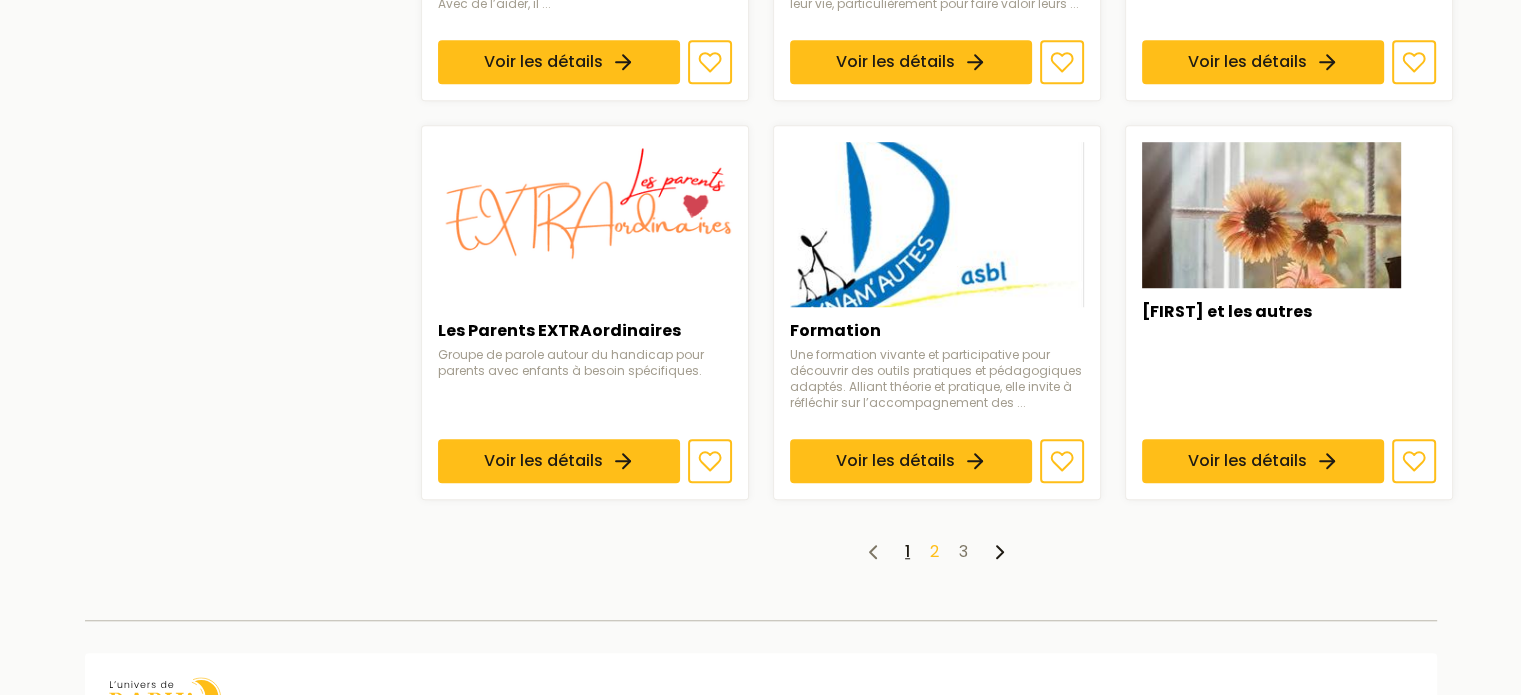 click on "2" at bounding box center [934, 551] 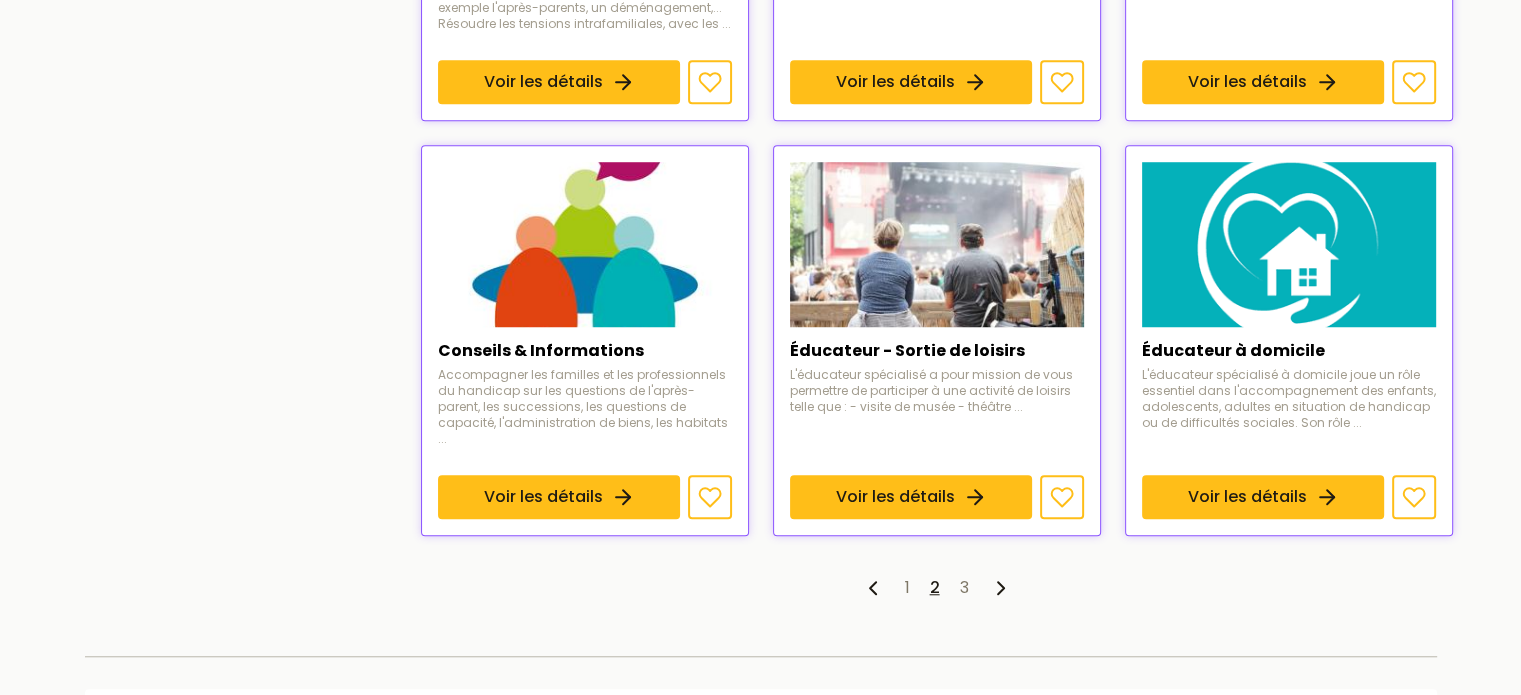 scroll, scrollTop: 1532, scrollLeft: 0, axis: vertical 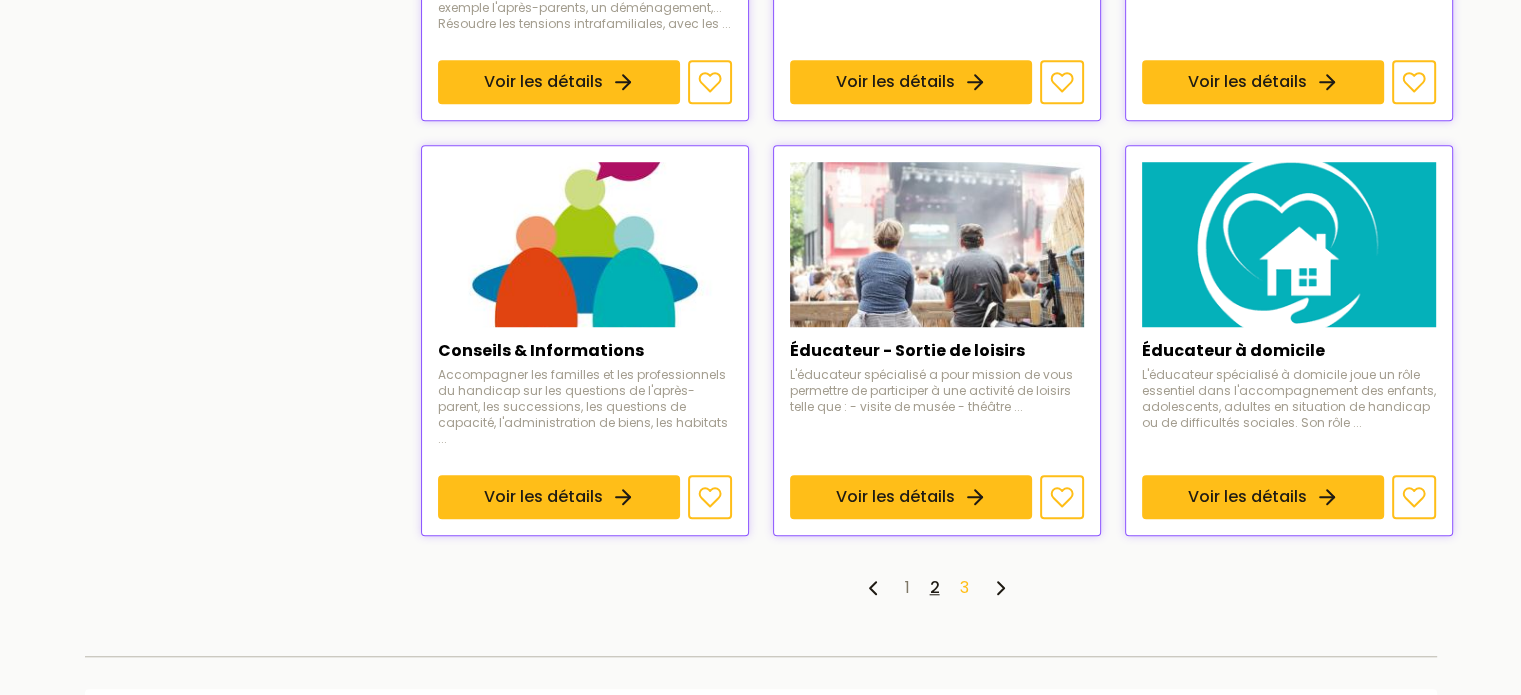 click on "3" at bounding box center [964, 587] 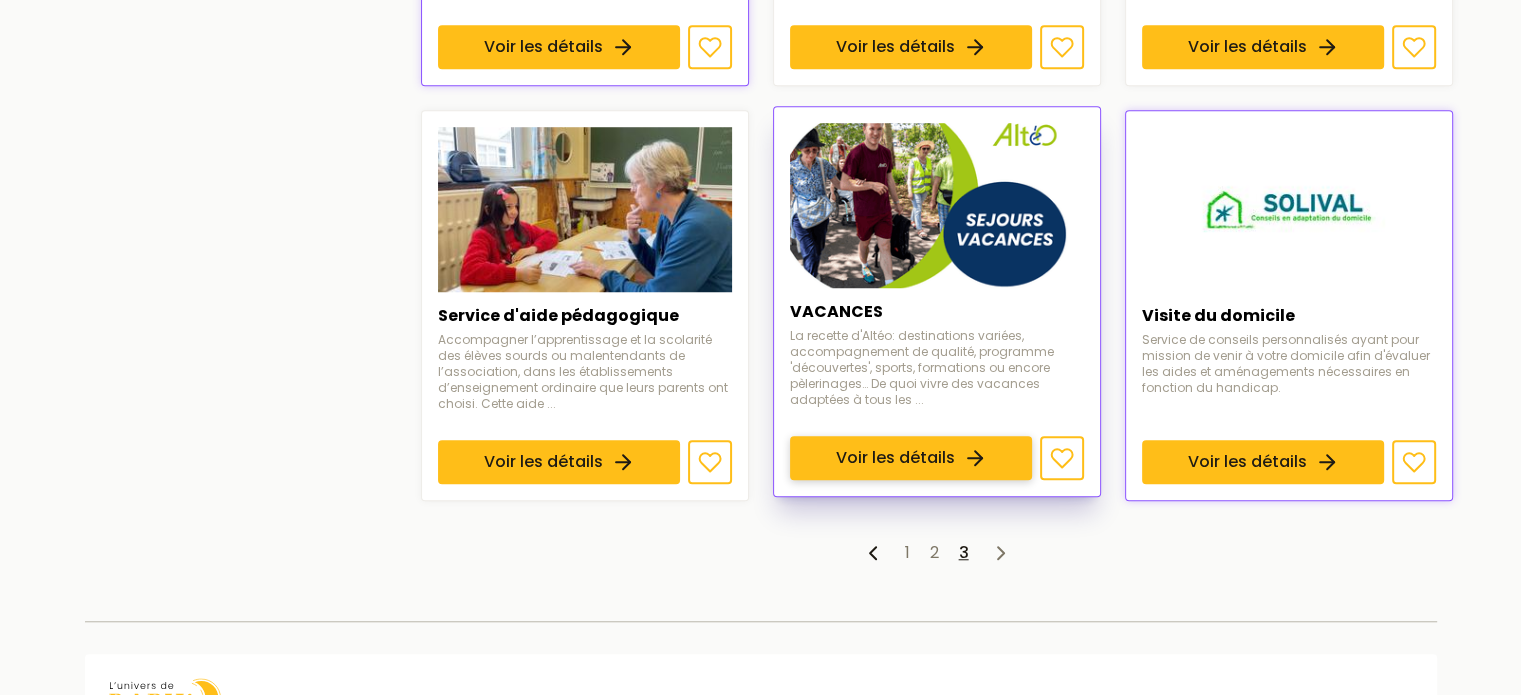 scroll, scrollTop: 1576, scrollLeft: 0, axis: vertical 